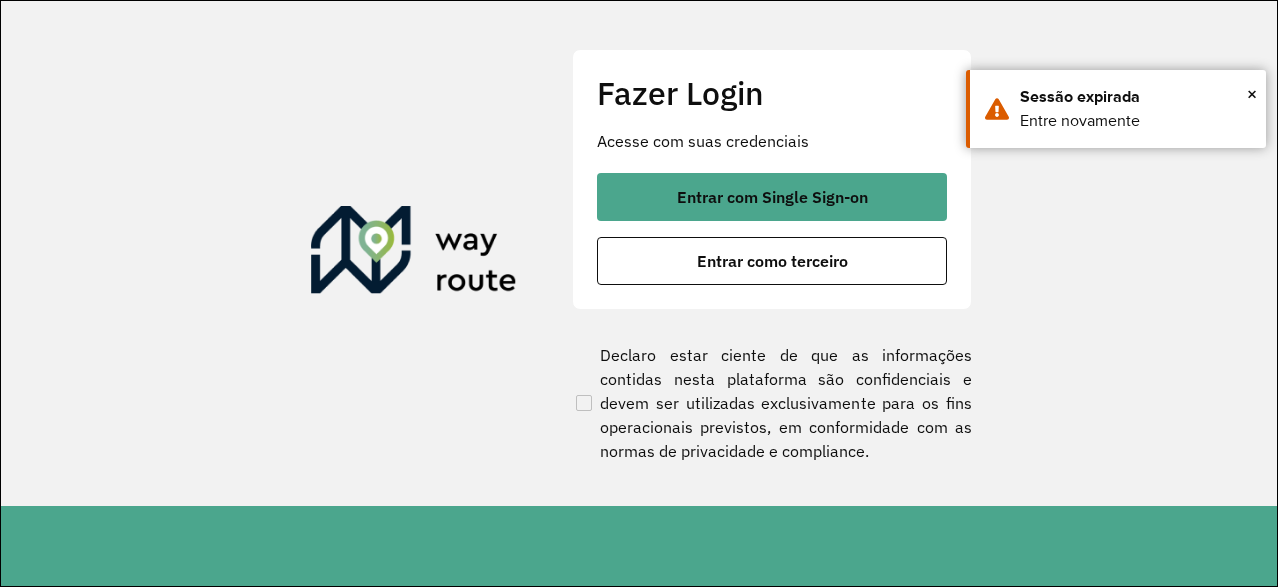 scroll, scrollTop: 0, scrollLeft: 0, axis: both 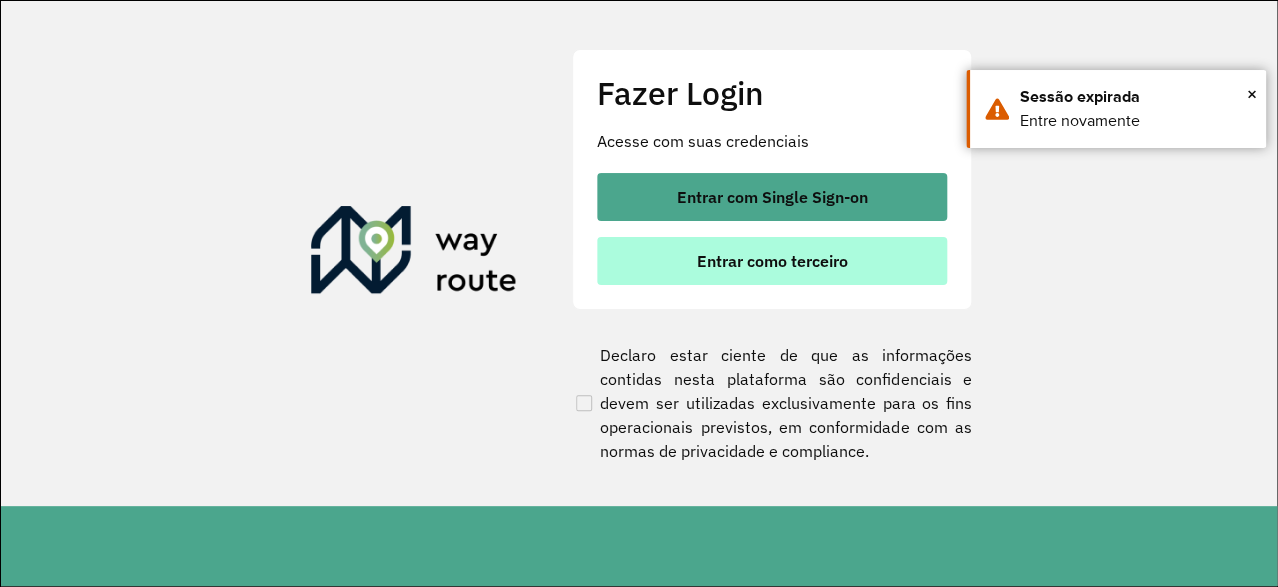 click on "Entrar como terceiro" at bounding box center [772, 261] 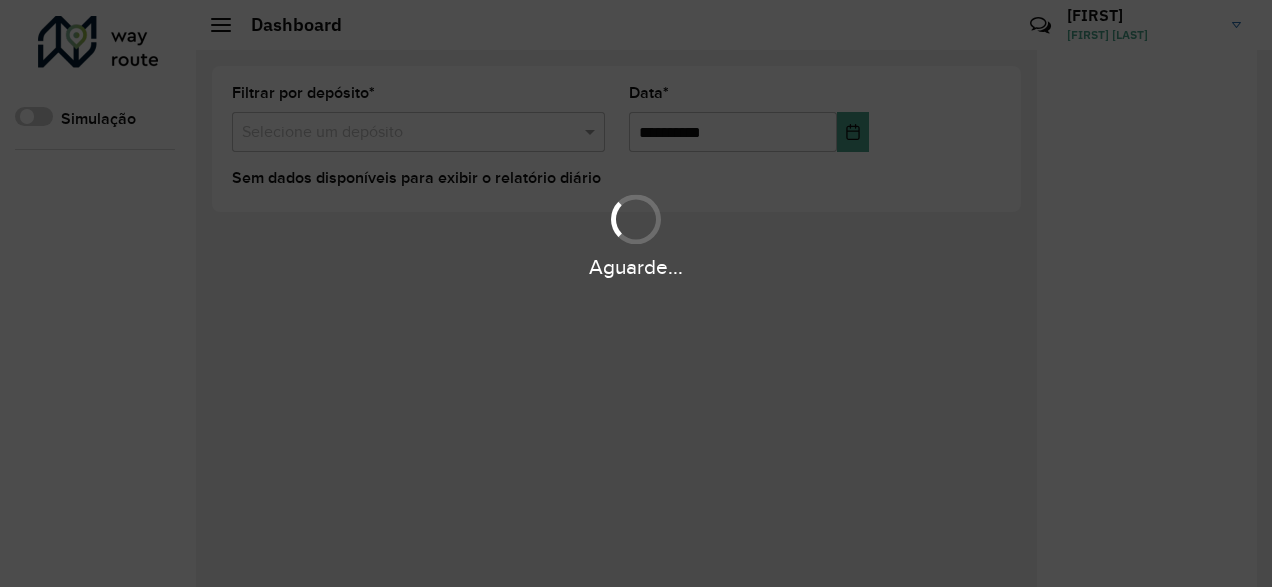 scroll, scrollTop: 0, scrollLeft: 0, axis: both 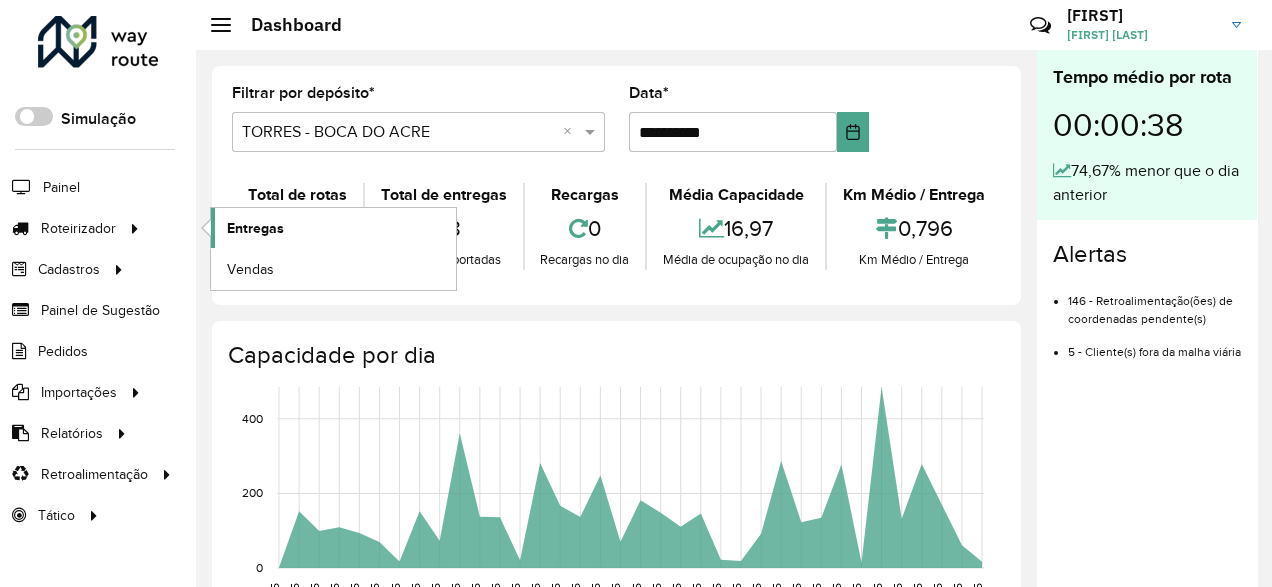 click on "Entregas" 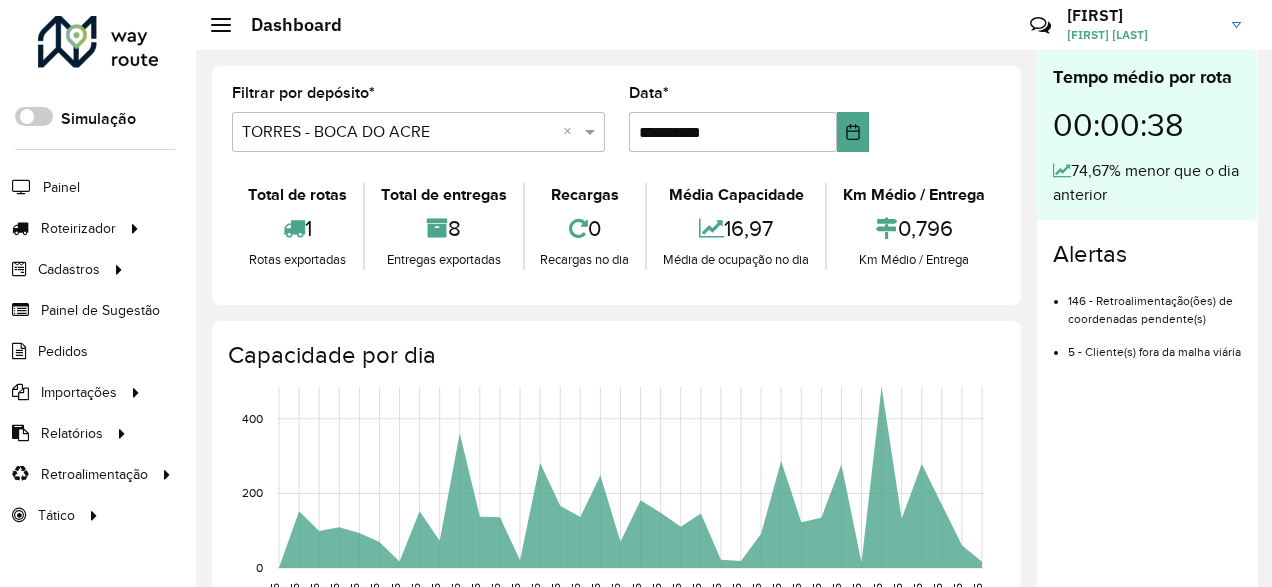 click on "Total de rotas" 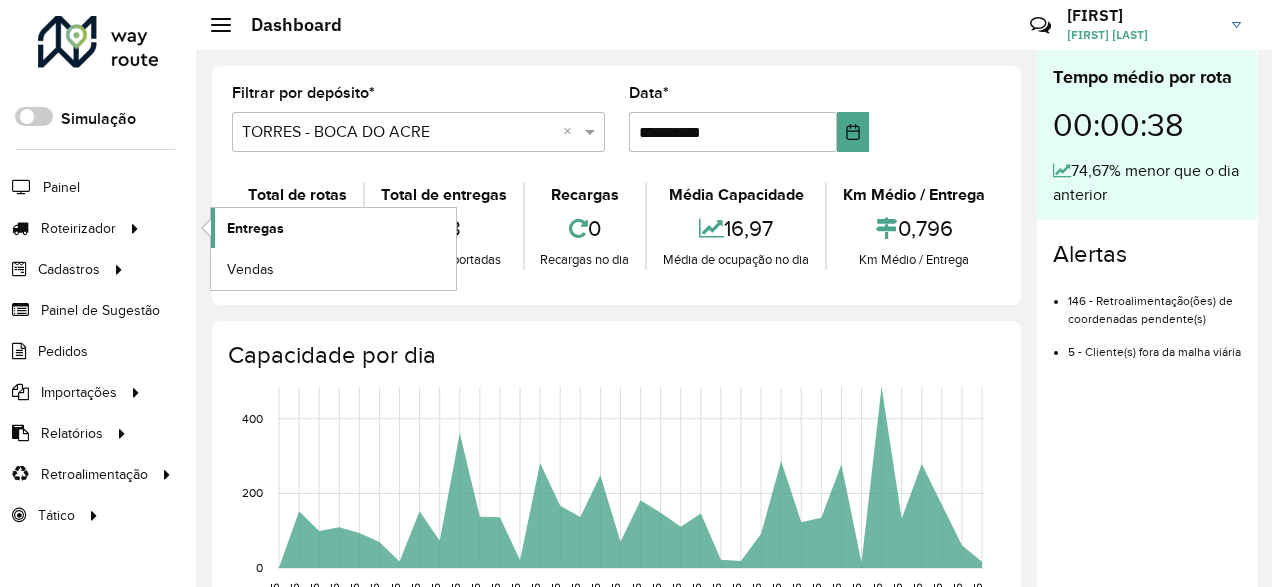 click on "Entregas" 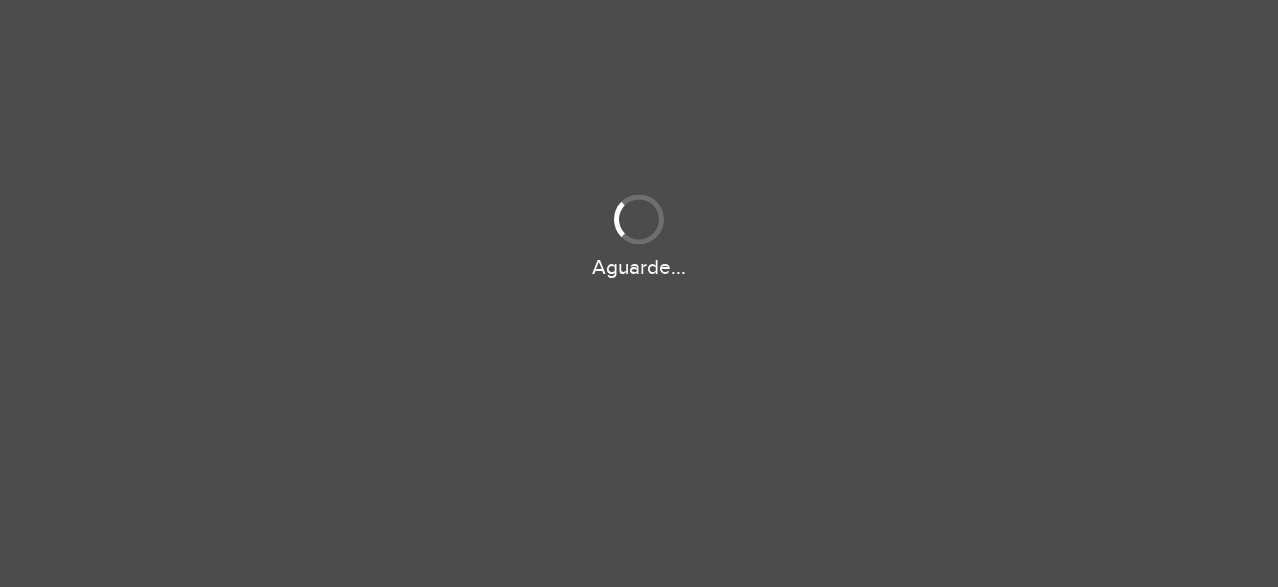 scroll, scrollTop: 0, scrollLeft: 0, axis: both 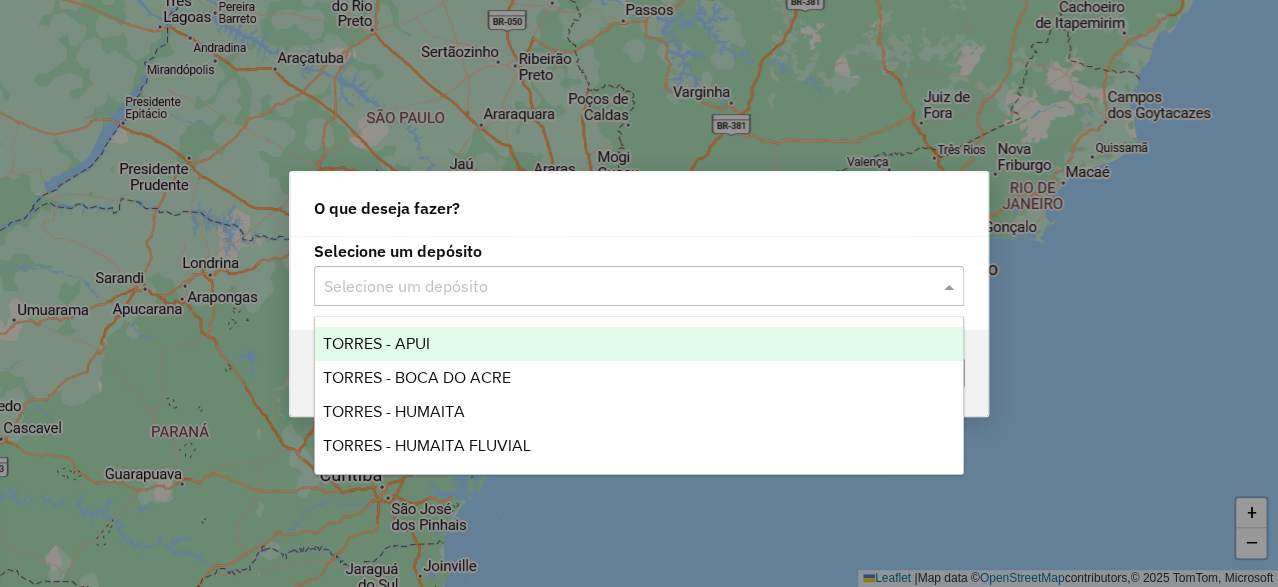 click 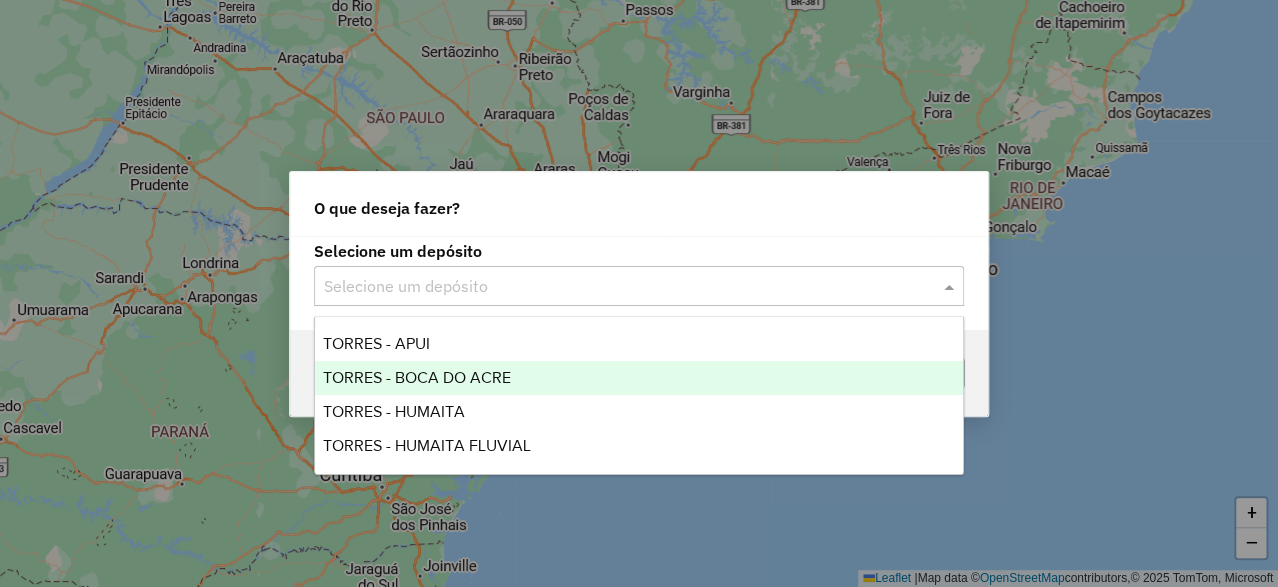 click on "TORRES - BOCA DO ACRE" at bounding box center (639, 378) 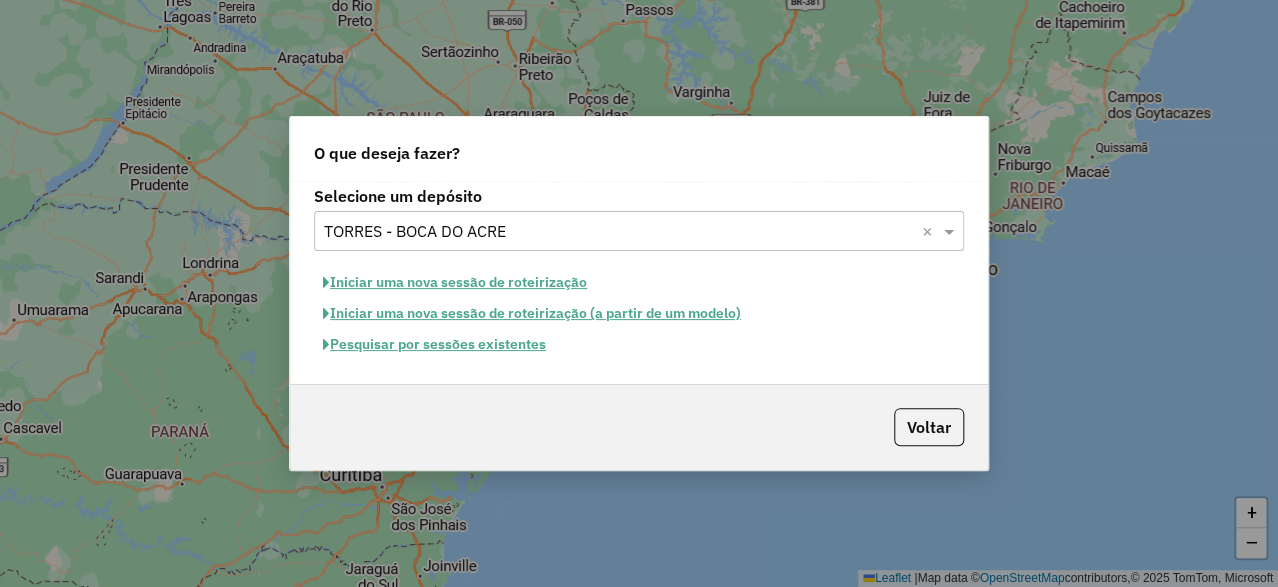 click on "Iniciar uma nova sessão de roteirização" 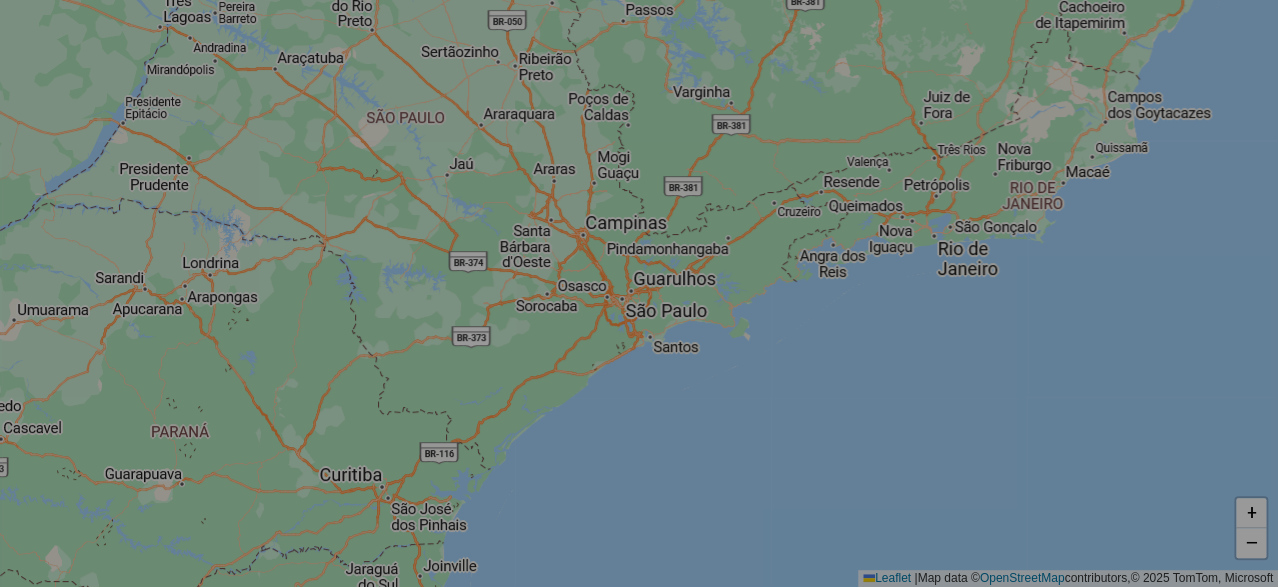 select on "*" 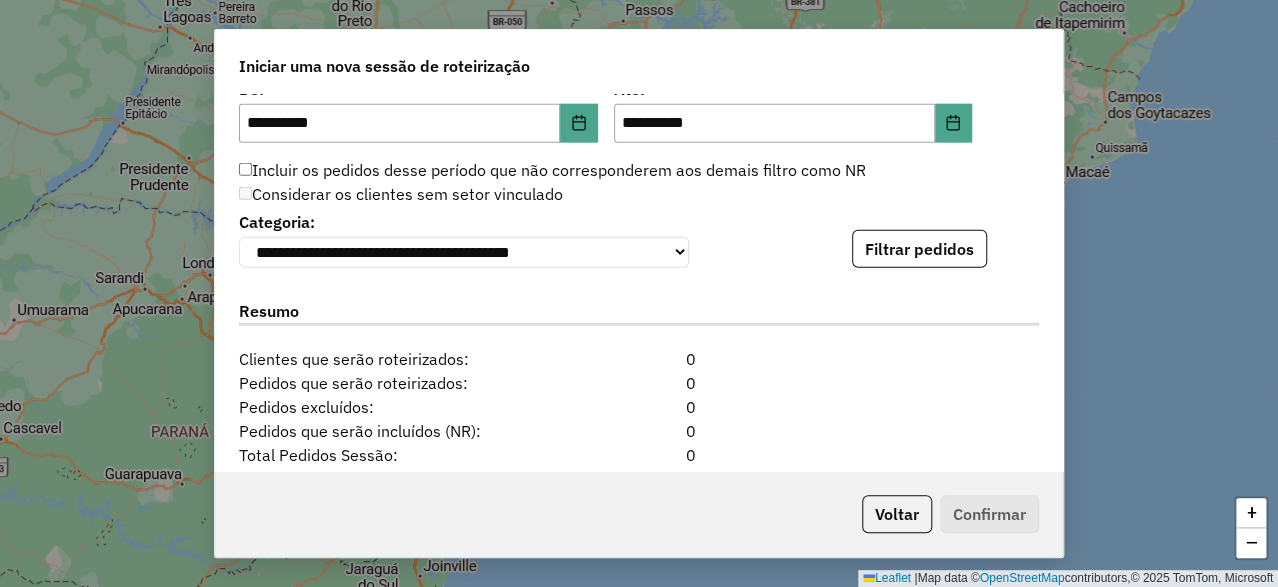 scroll, scrollTop: 1899, scrollLeft: 0, axis: vertical 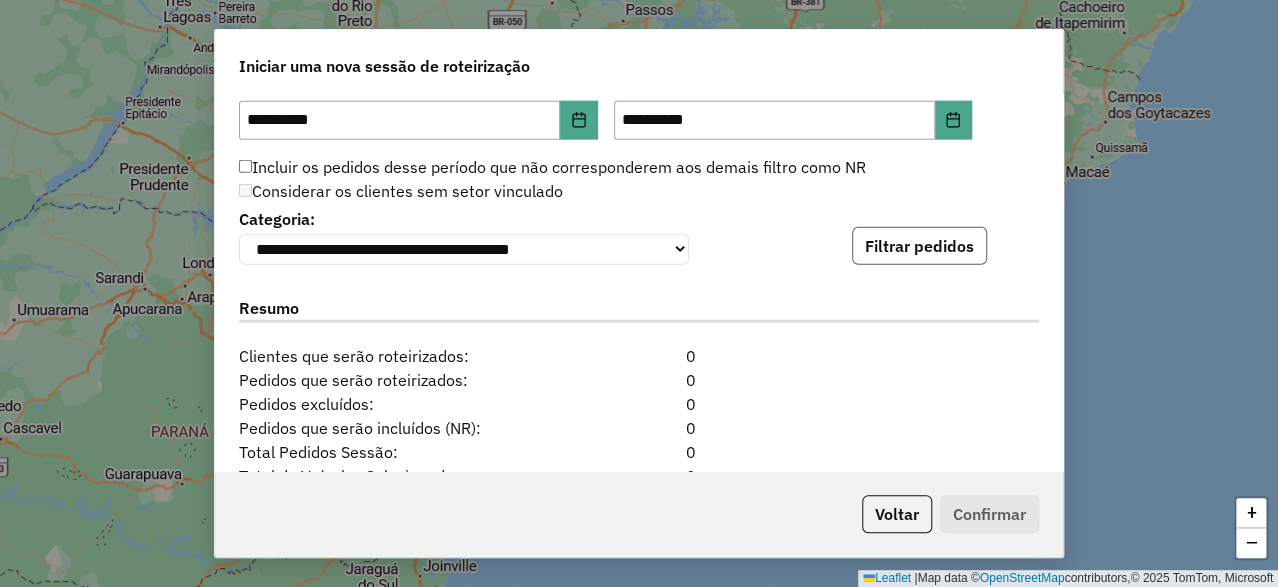 click on "Filtrar pedidos" 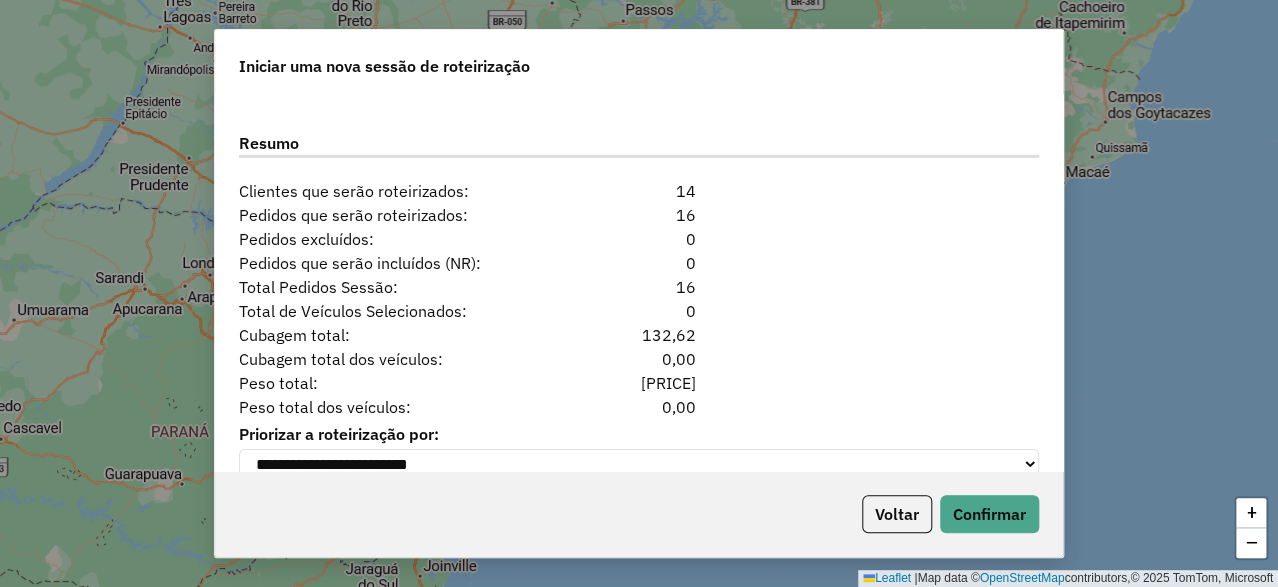 scroll, scrollTop: 2499, scrollLeft: 0, axis: vertical 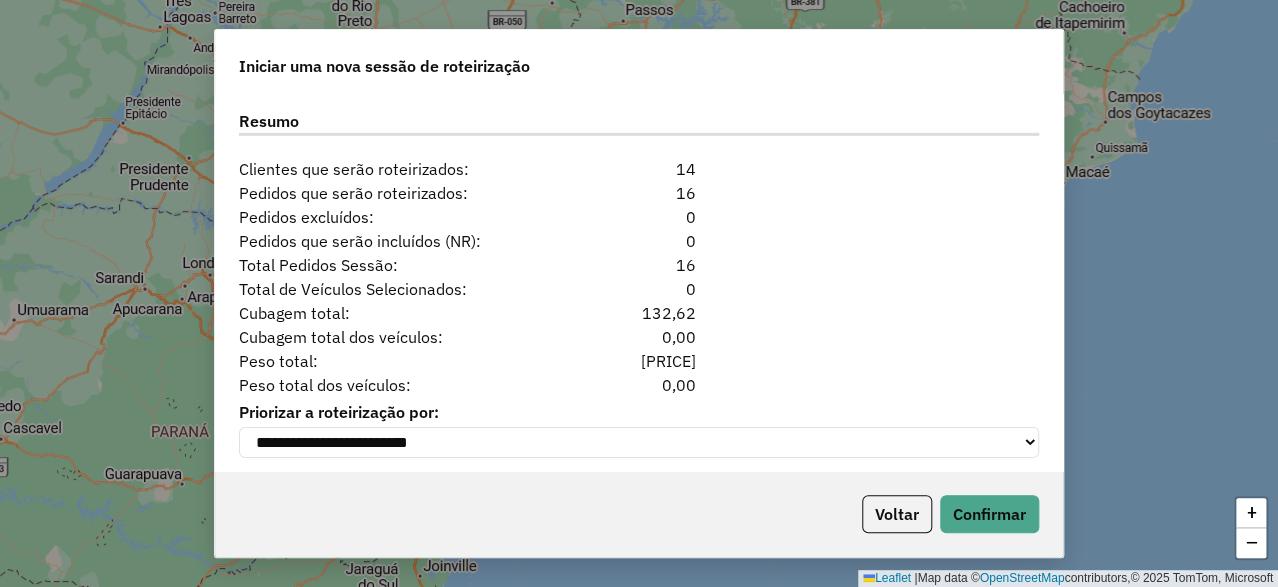 click on "Voltar   Confirmar" 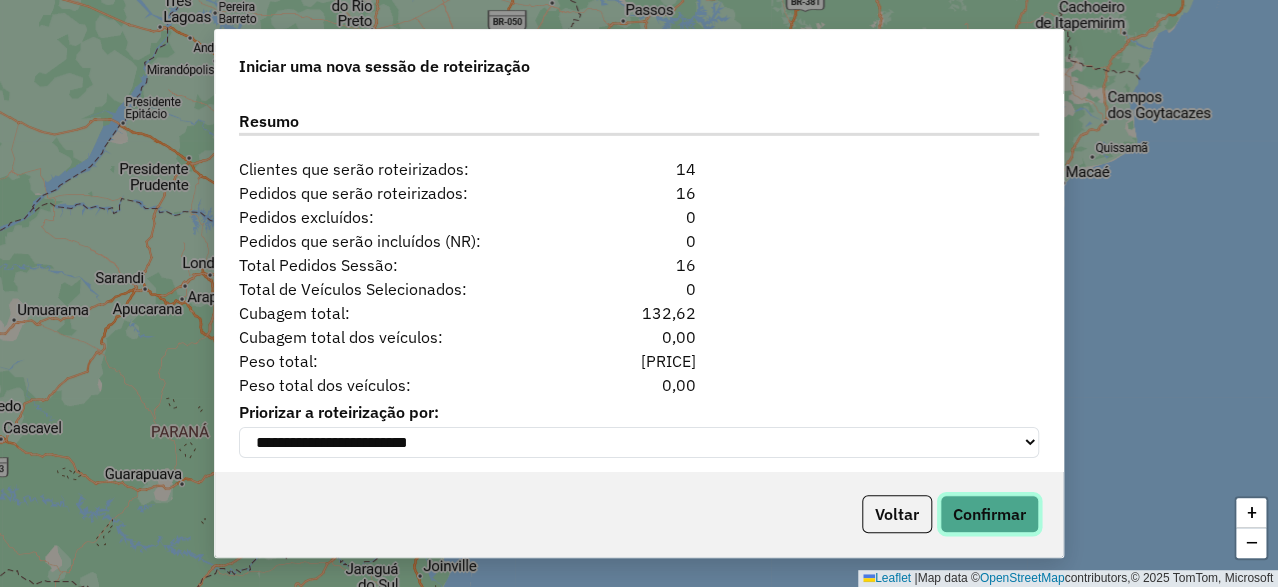 click on "Confirmar" 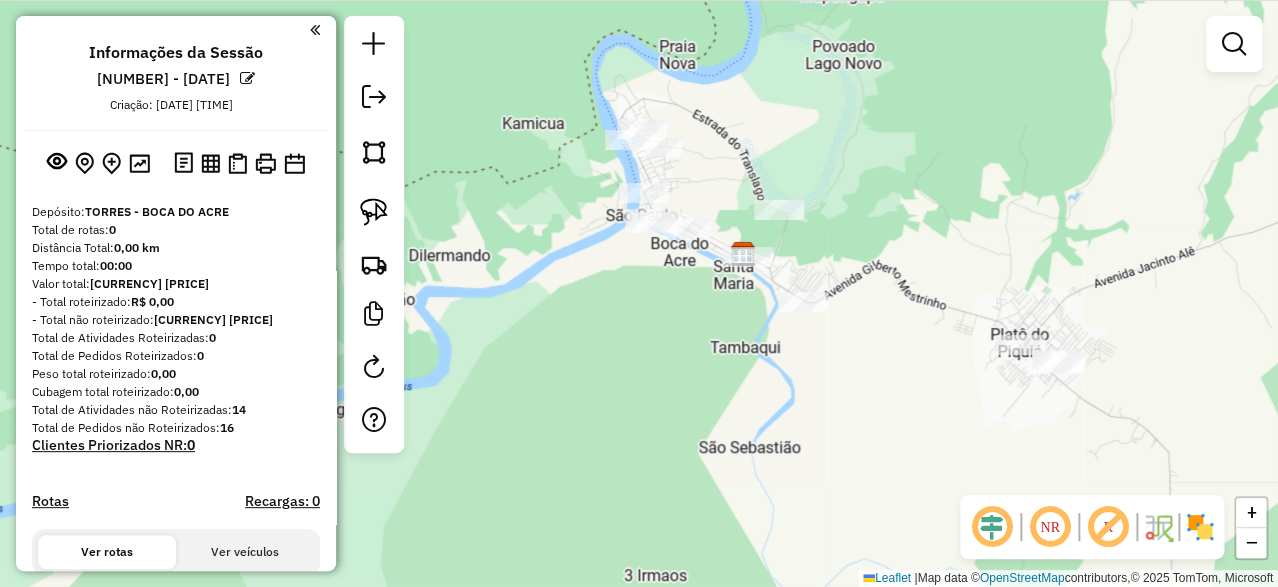 drag, startPoint x: 686, startPoint y: 230, endPoint x: 745, endPoint y: 134, distance: 112.68097 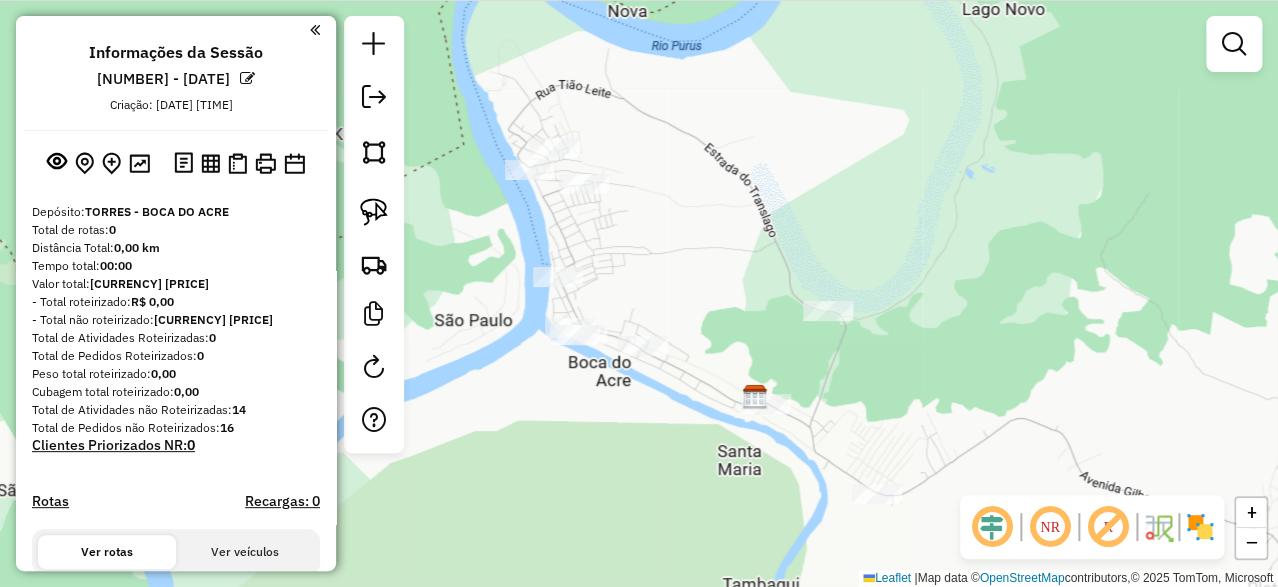 drag, startPoint x: 725, startPoint y: 127, endPoint x: 683, endPoint y: 182, distance: 69.2026 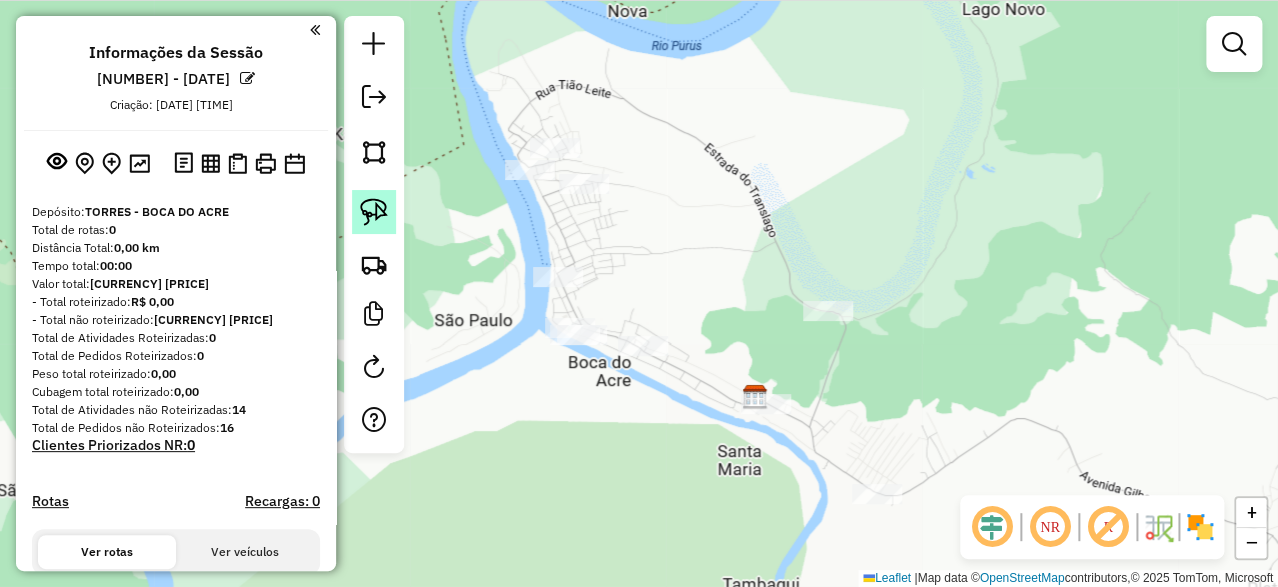 click 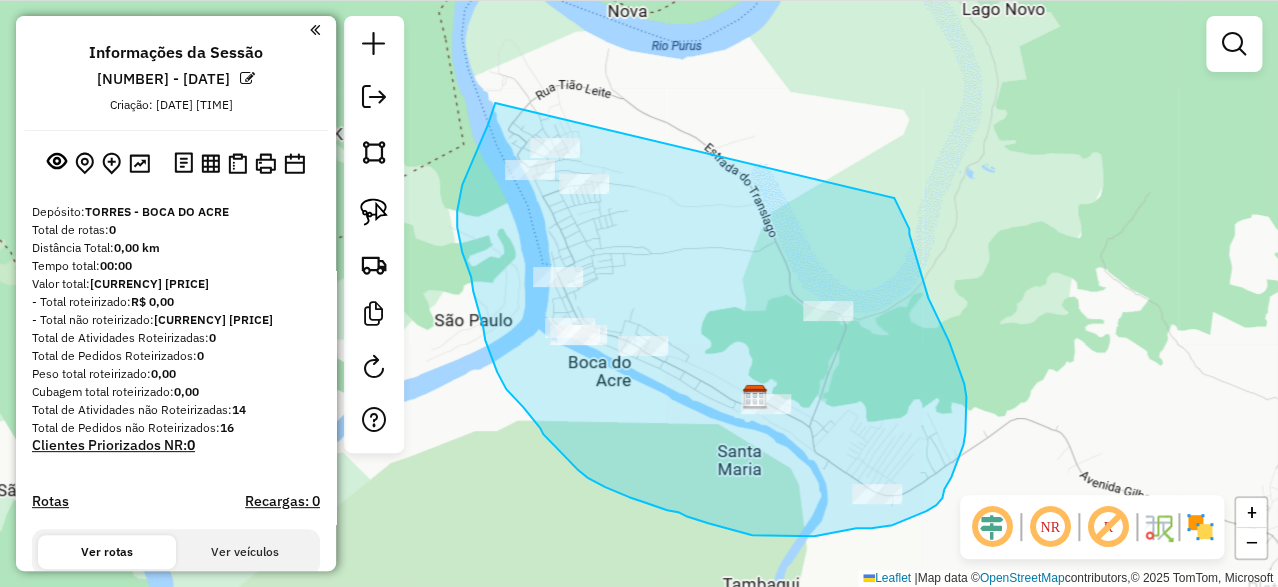 drag, startPoint x: 495, startPoint y: 103, endPoint x: 877, endPoint y: 155, distance: 385.523 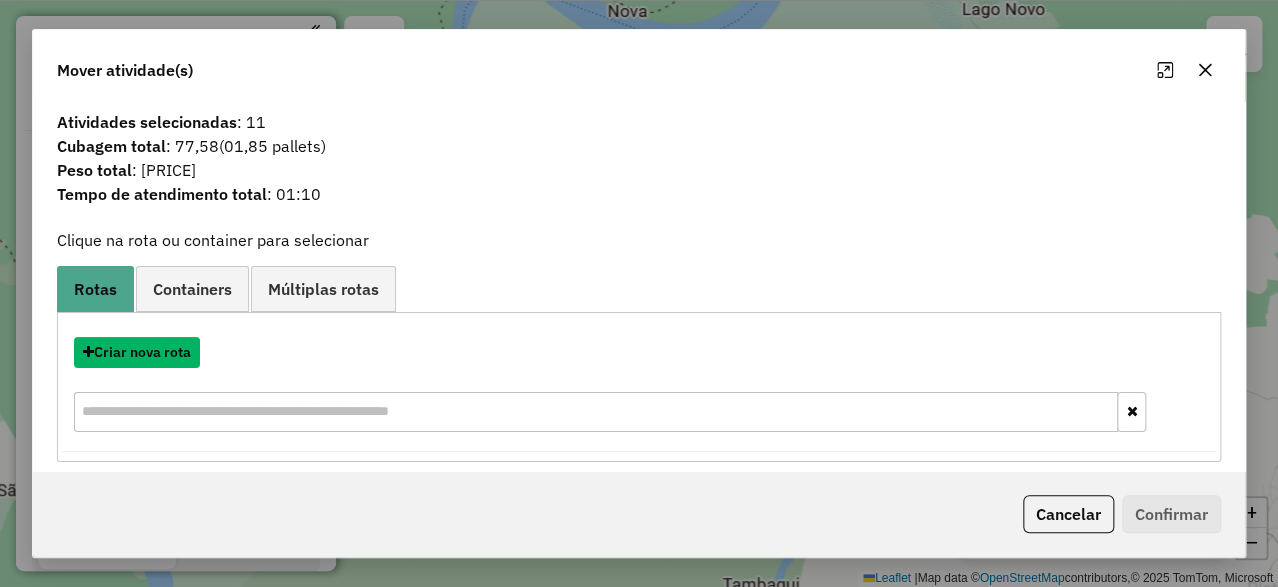 click on "Criar nova rota" at bounding box center (137, 352) 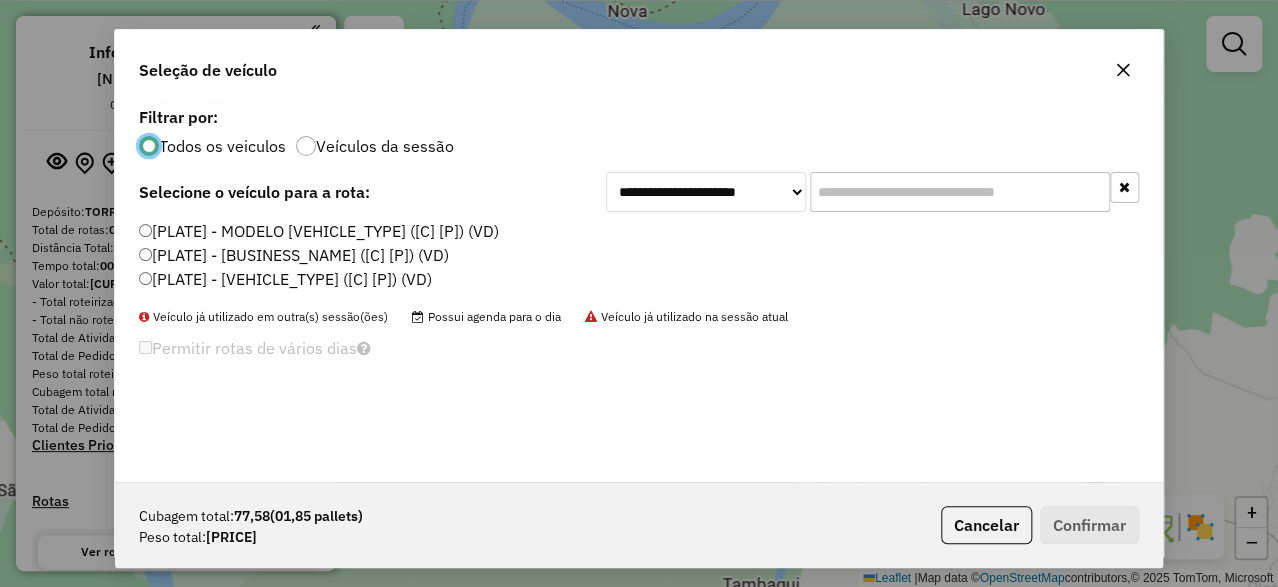 scroll, scrollTop: 11, scrollLeft: 5, axis: both 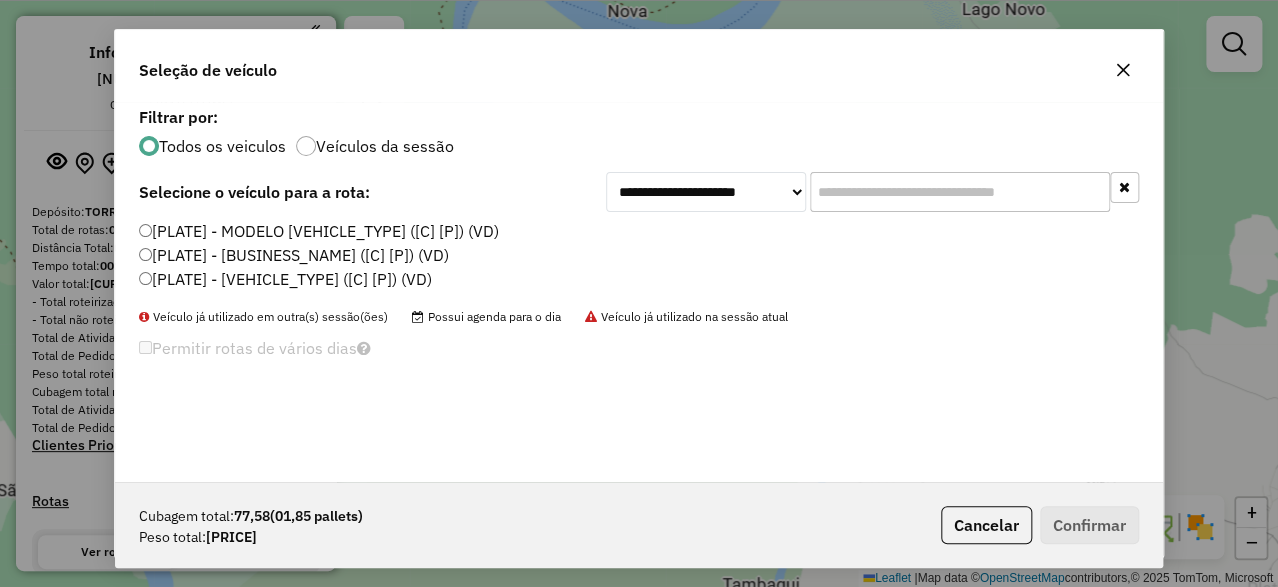 click on "QZN7E53 - 420 FROTA TRUCK (C: 755,00 - P: 20000,00) (VD)" 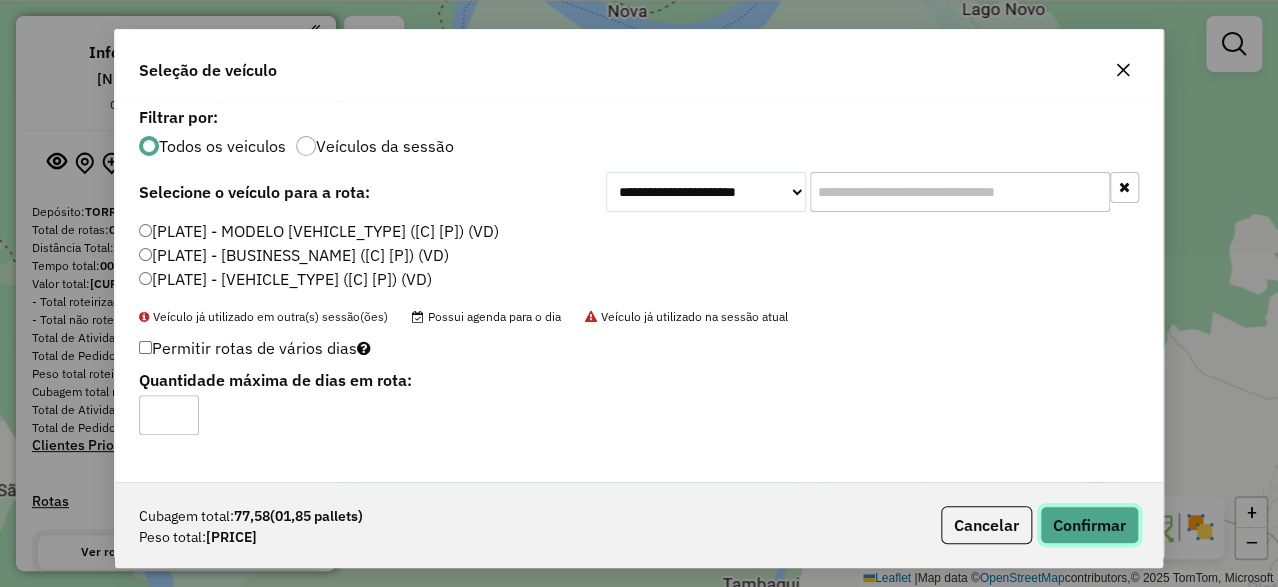 click on "Confirmar" 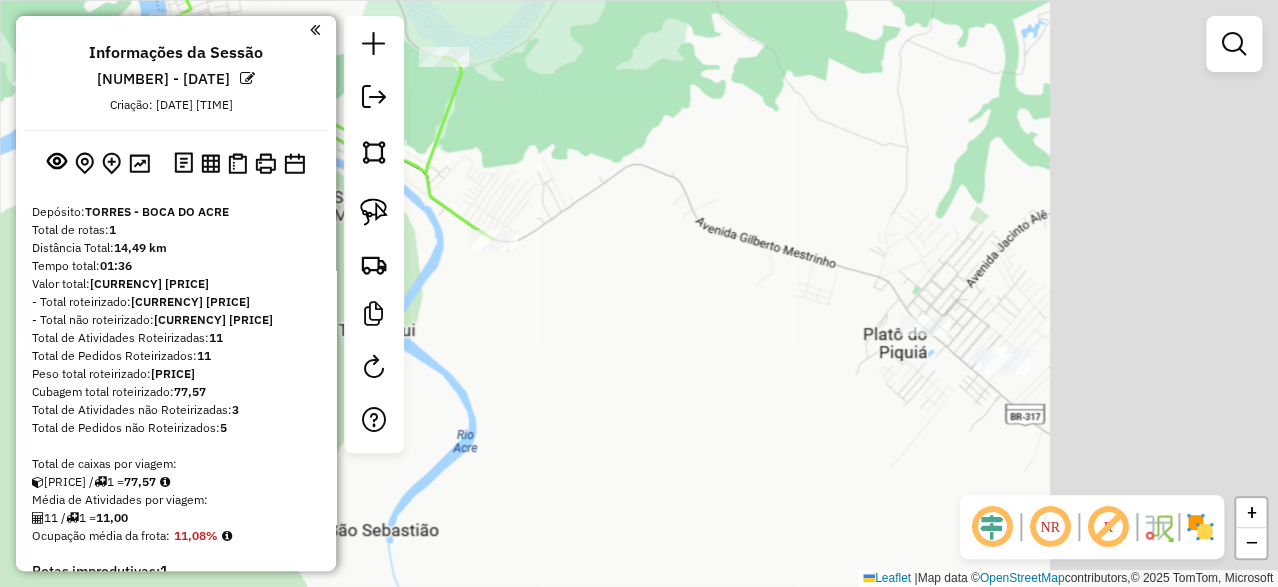 drag, startPoint x: 1083, startPoint y: 298, endPoint x: 659, endPoint y: -27, distance: 534.2294 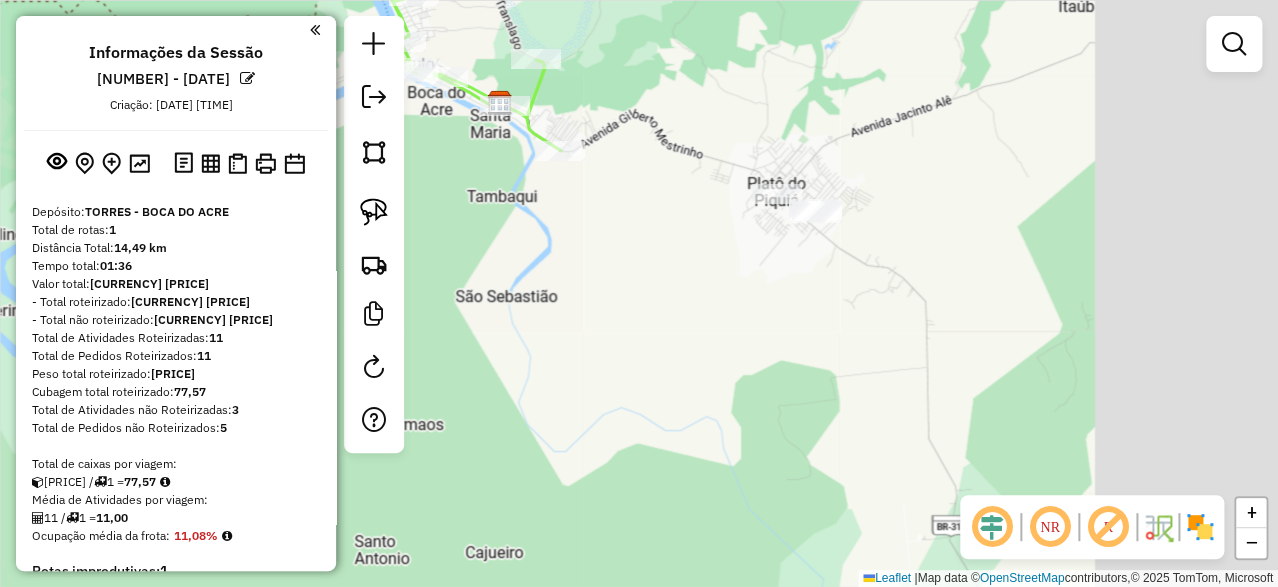 drag, startPoint x: 938, startPoint y: 121, endPoint x: 728, endPoint y: 177, distance: 217.33844 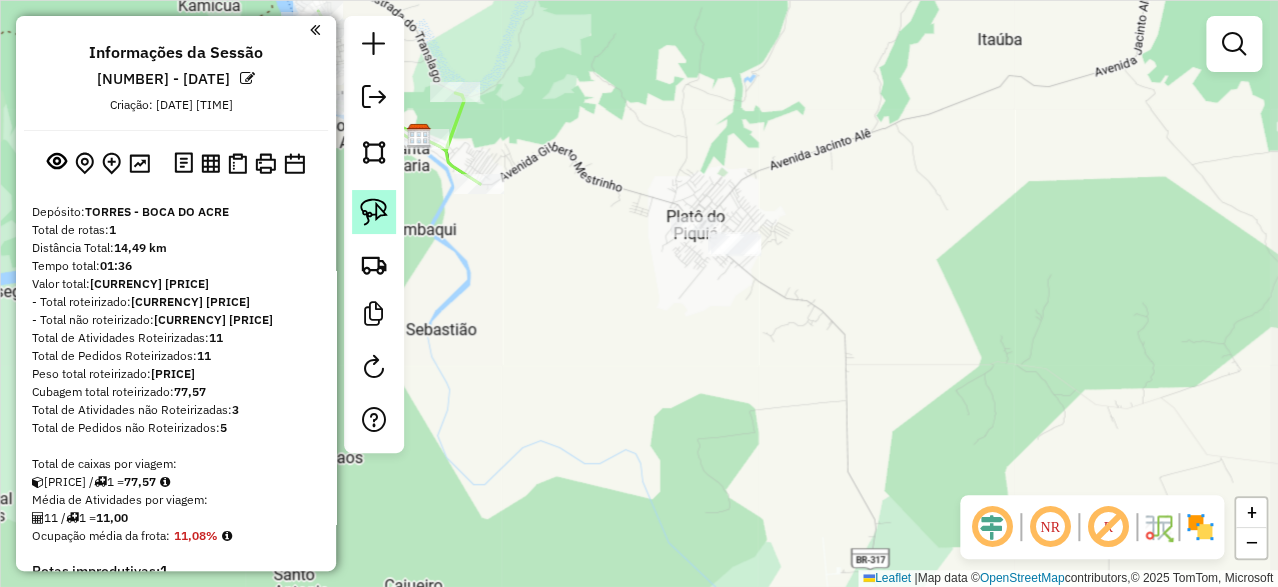 click 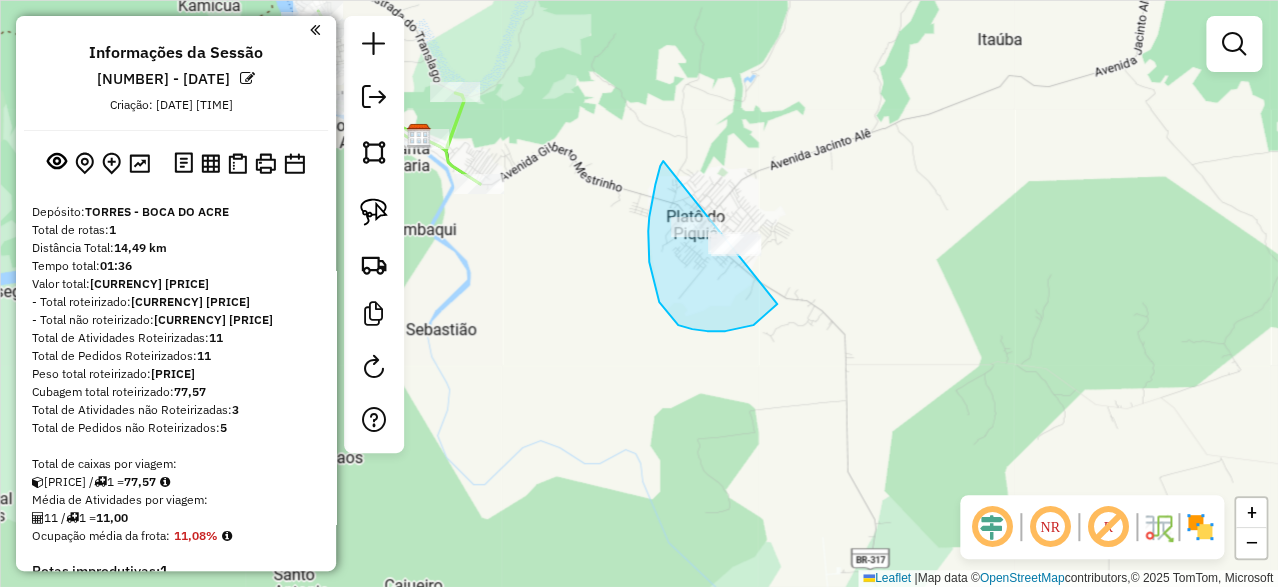 drag, startPoint x: 655, startPoint y: 185, endPoint x: 798, endPoint y: 198, distance: 143.58969 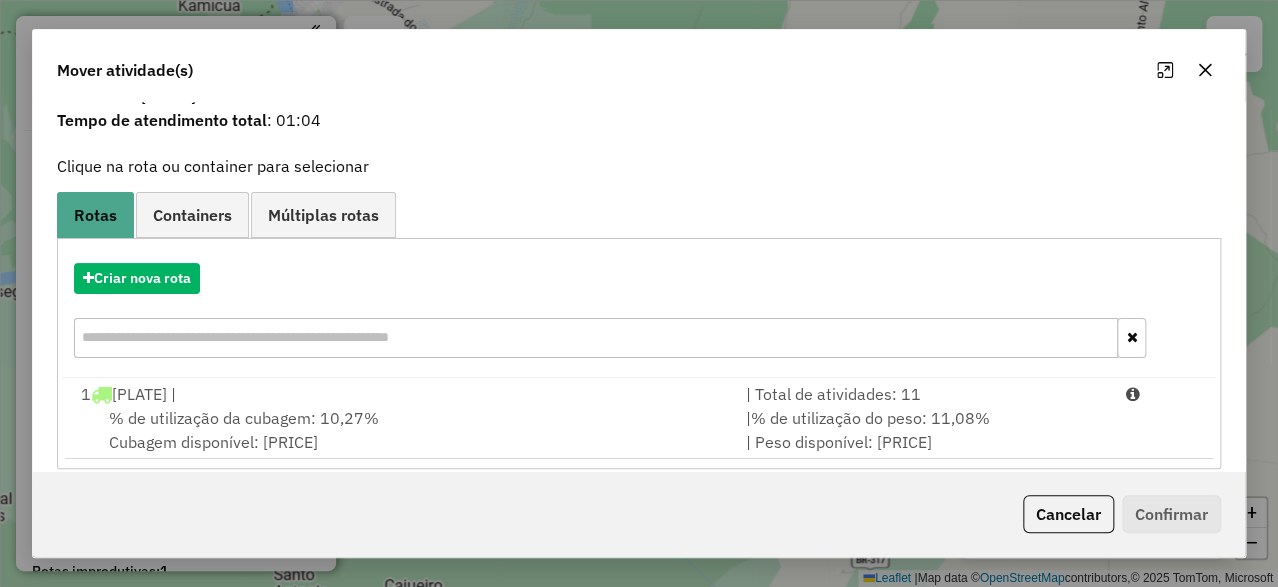 scroll, scrollTop: 95, scrollLeft: 0, axis: vertical 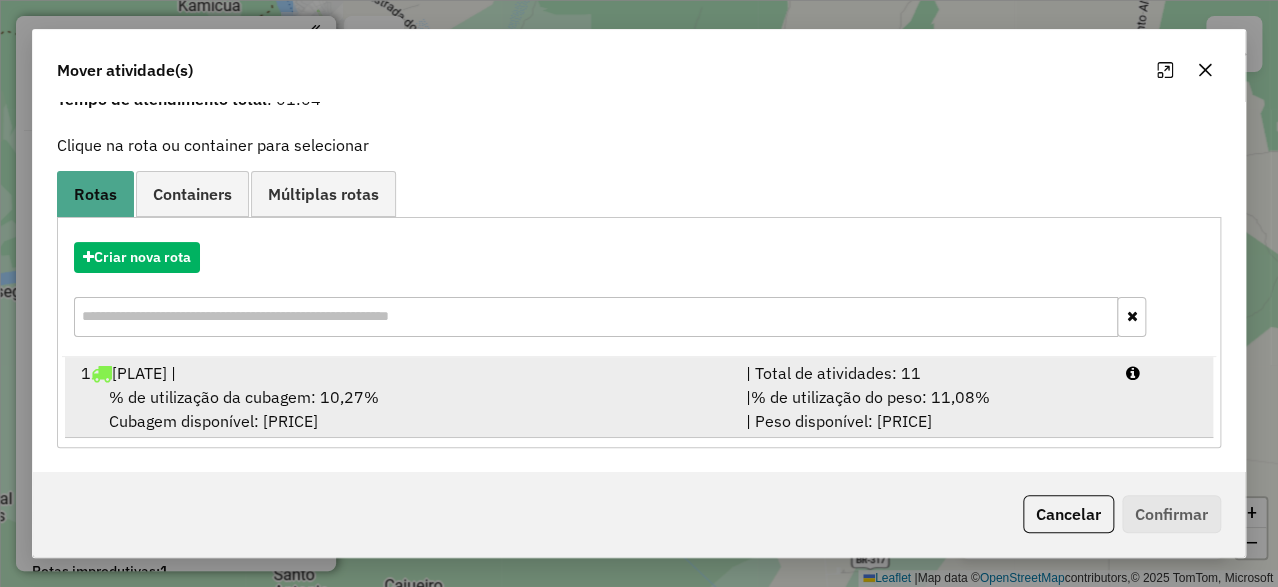 click on "% de utilização da cubagem: 10,27%" at bounding box center (244, 397) 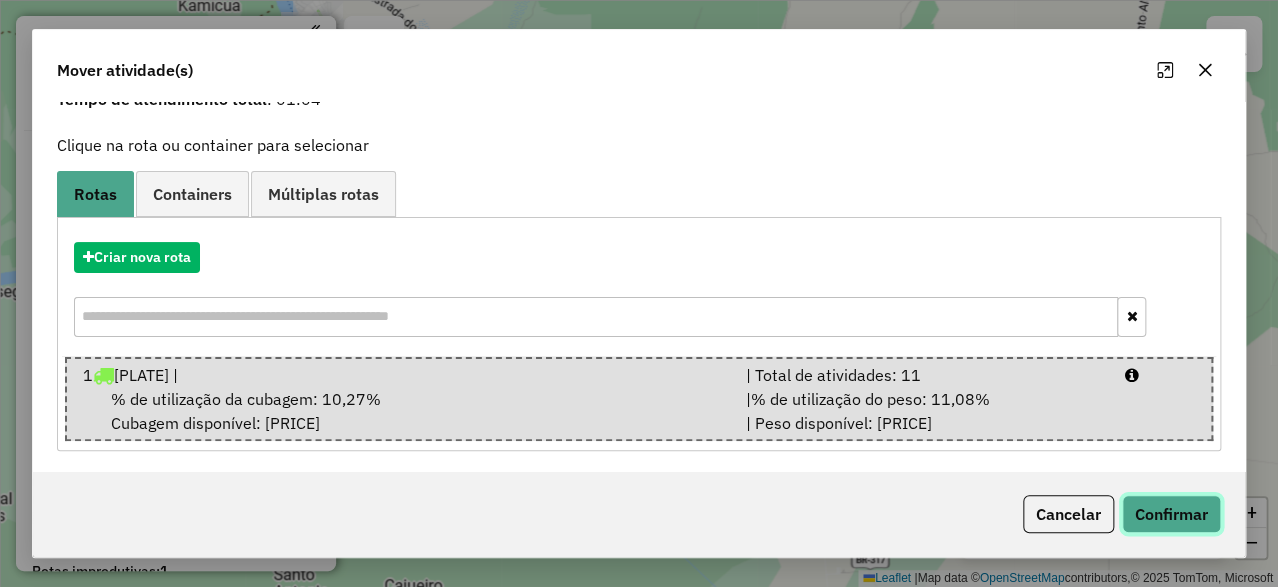 click on "Confirmar" 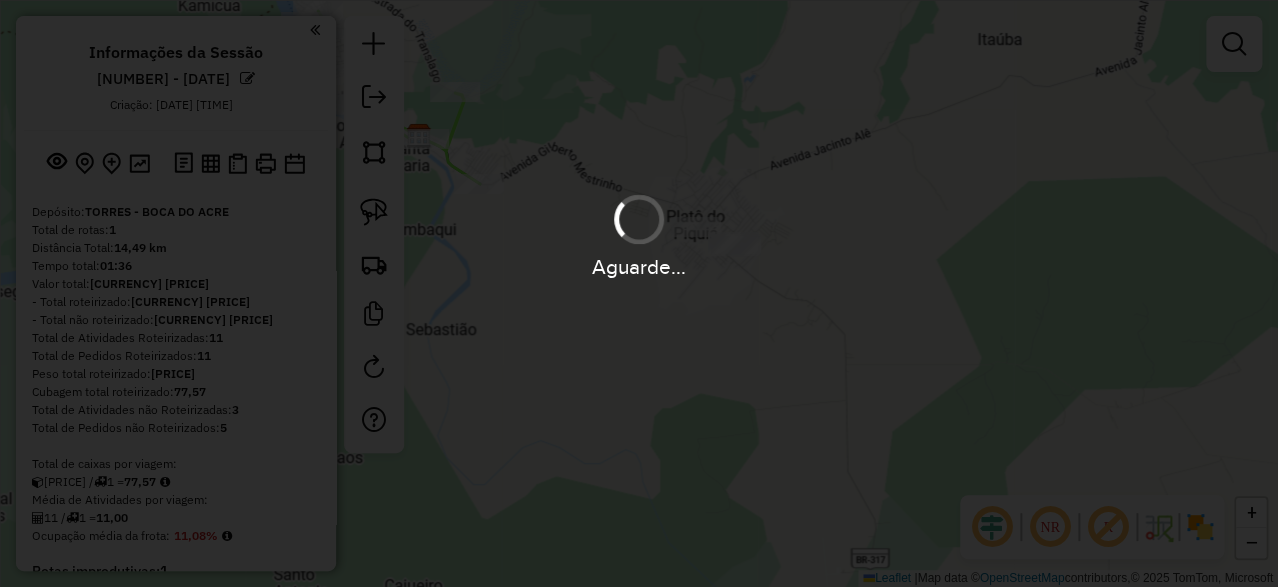 scroll, scrollTop: 0, scrollLeft: 0, axis: both 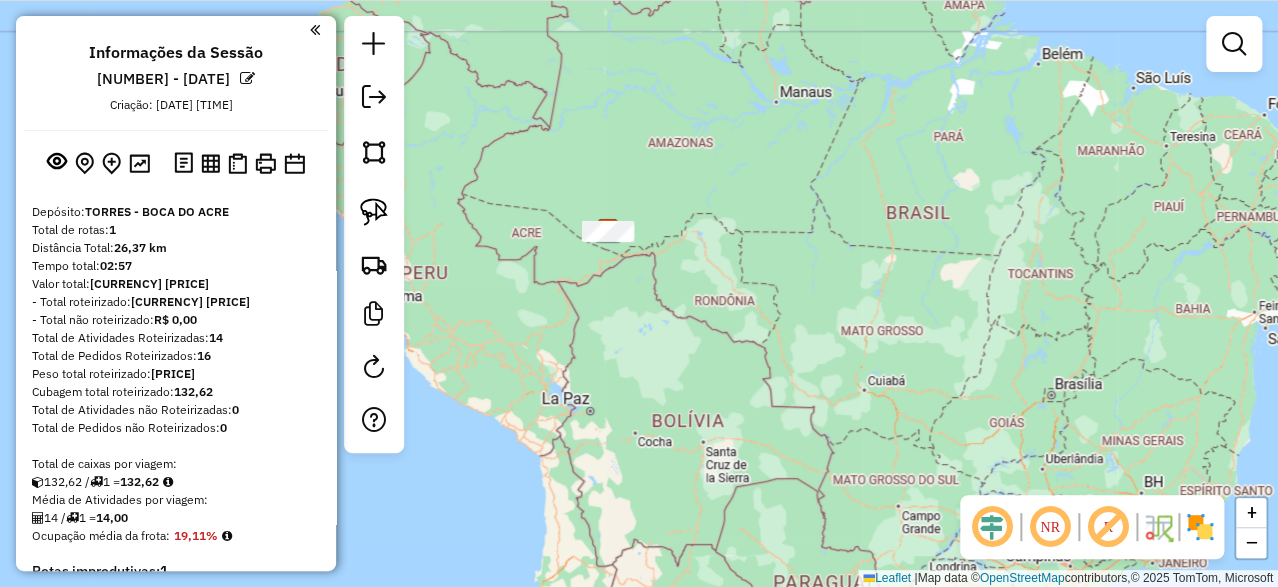 click 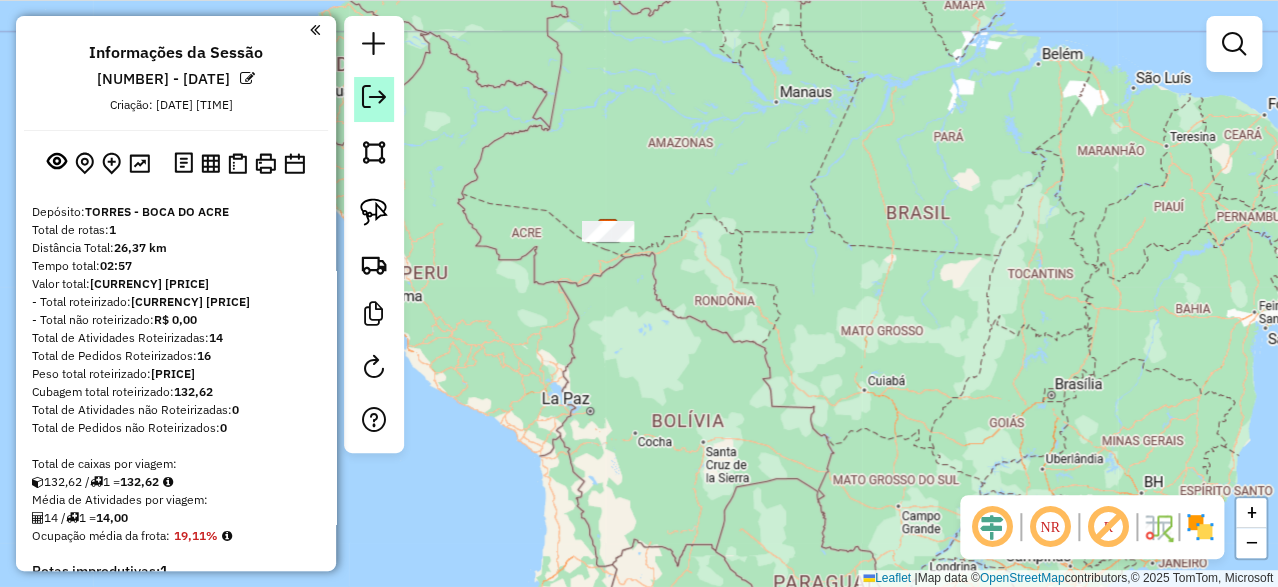 click 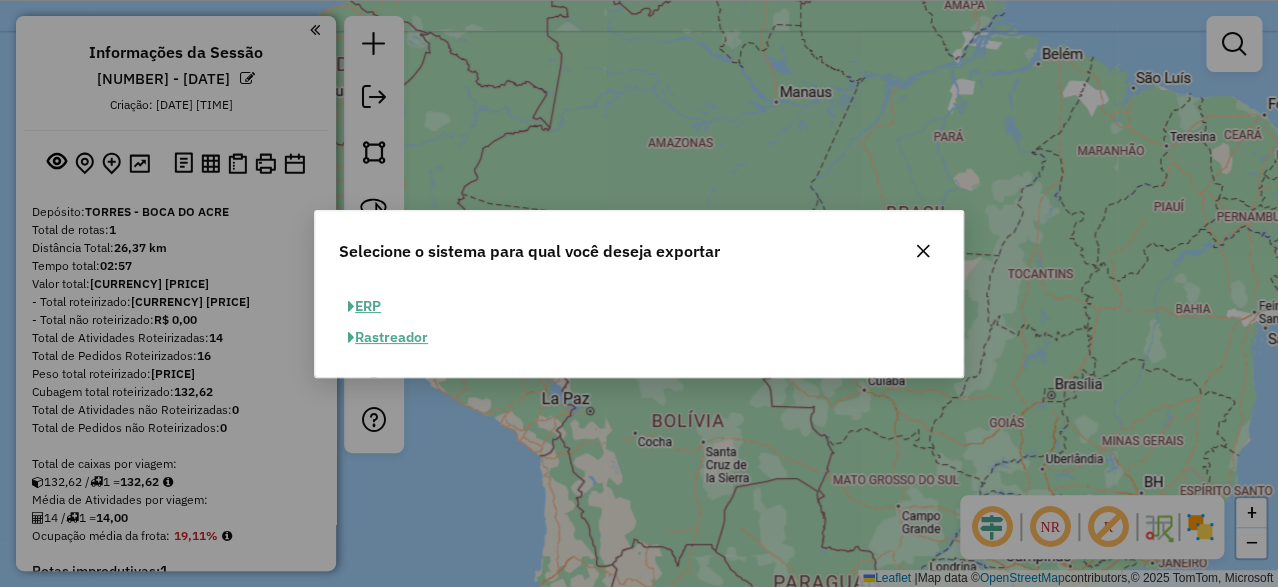 click on "ERP" 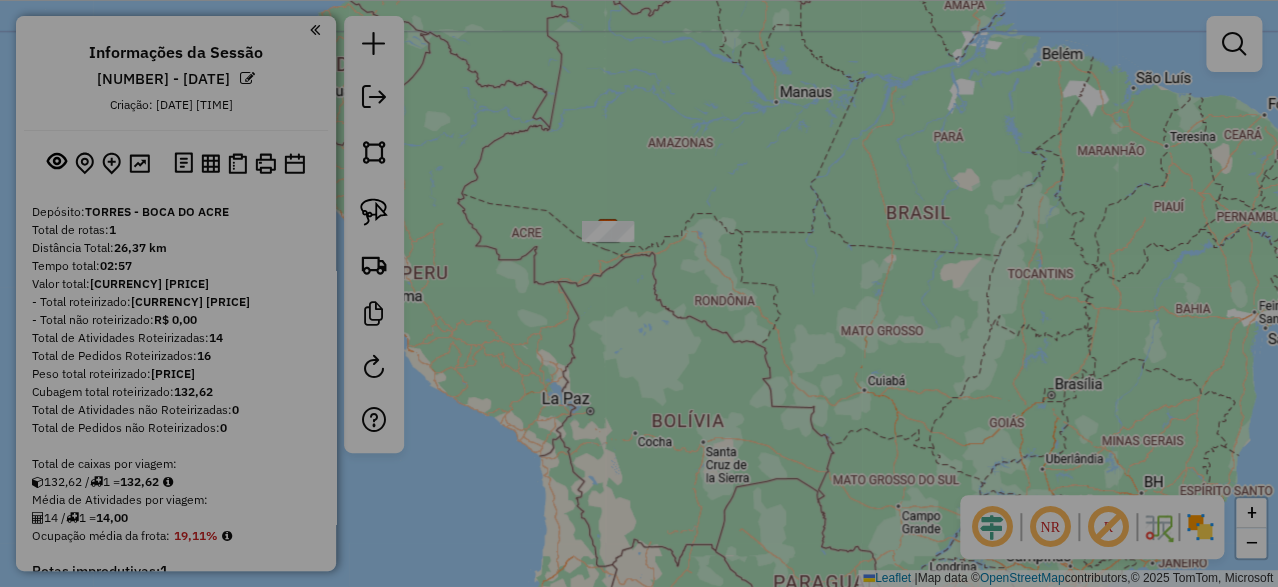 select on "**" 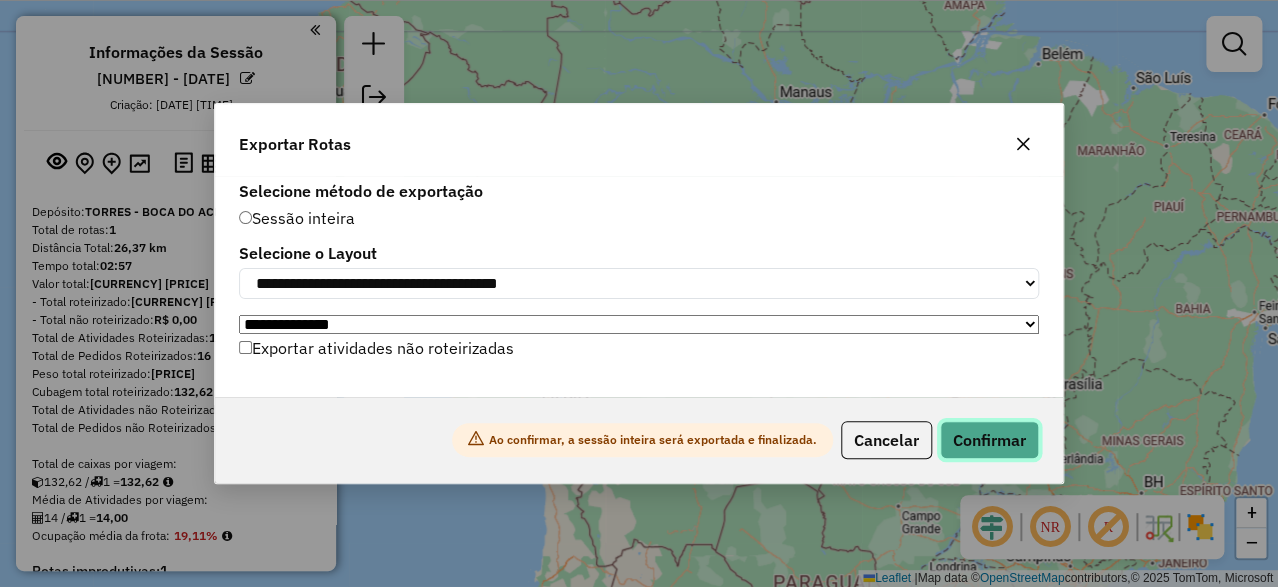 click on "Confirmar" 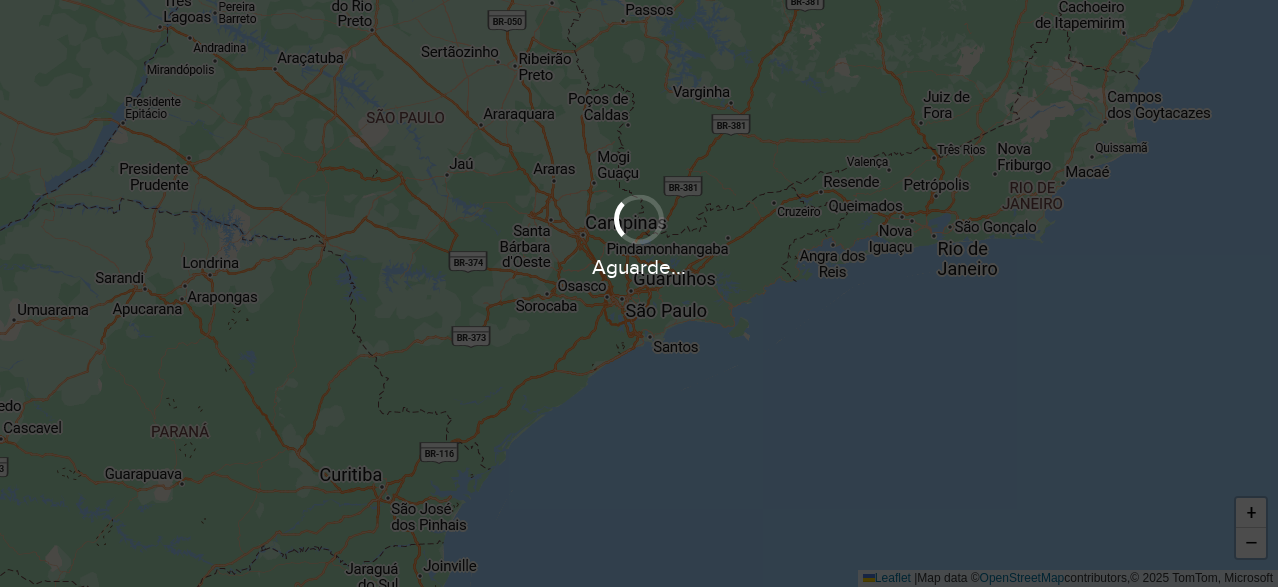 scroll, scrollTop: 0, scrollLeft: 0, axis: both 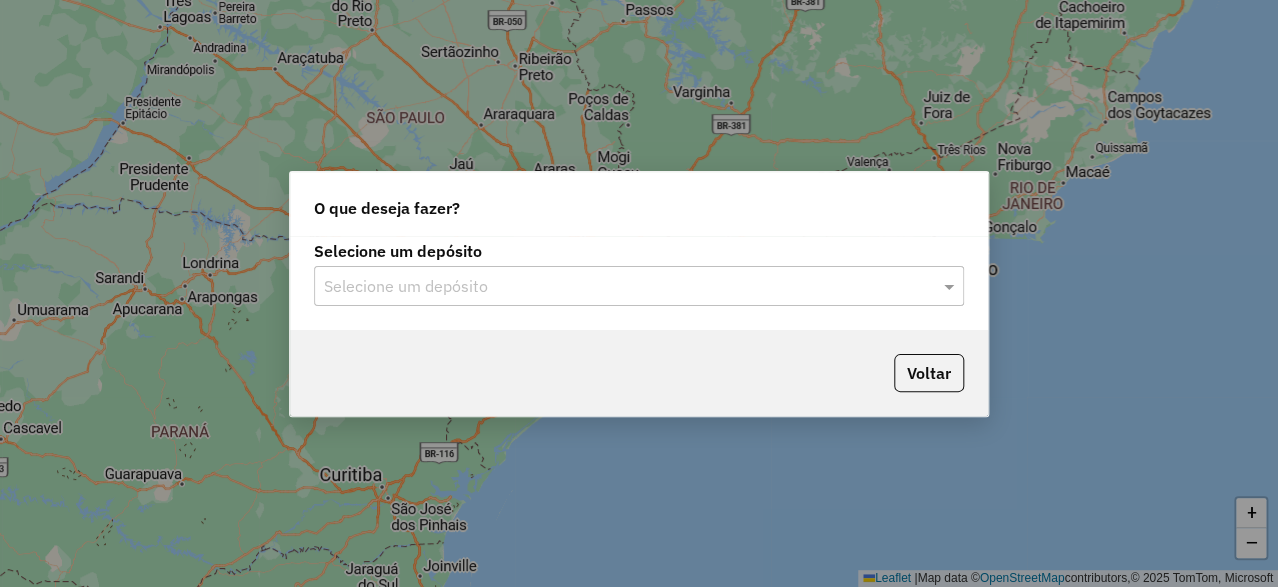 click 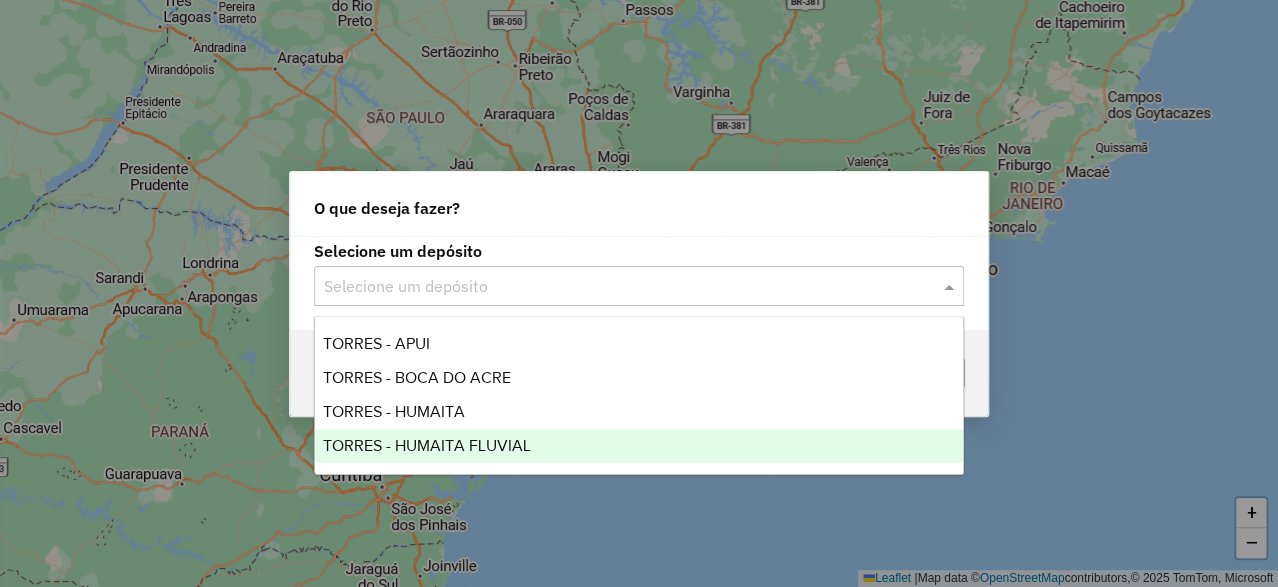 click on "TORRES - HUMAITA FLUVIAL" at bounding box center [427, 445] 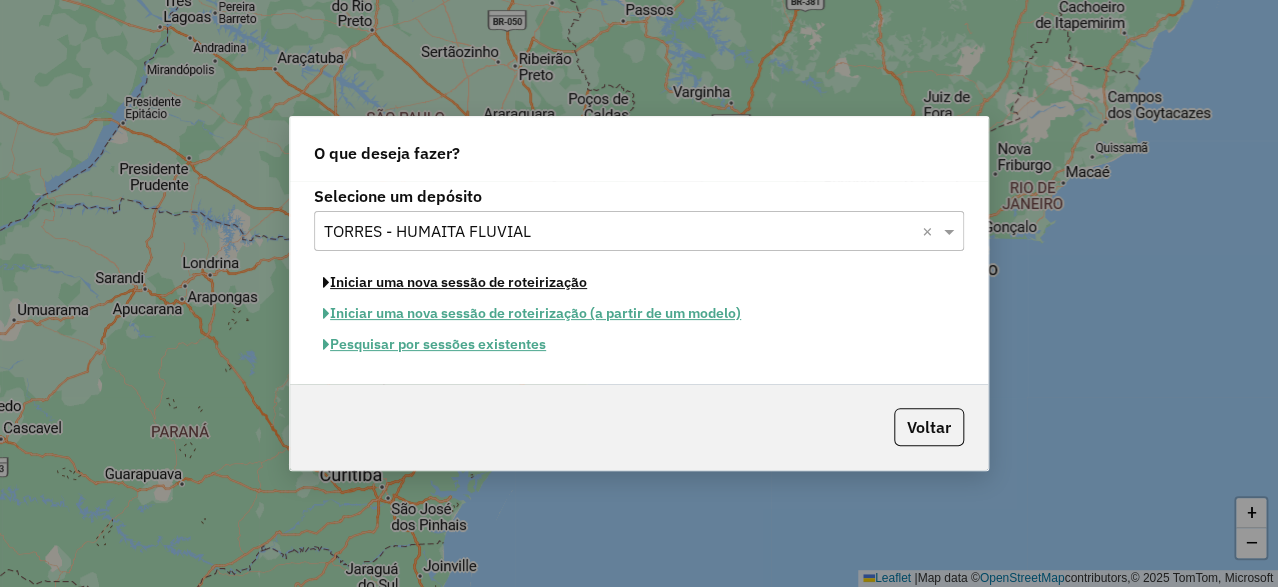 click on "Iniciar uma nova sessão de roteirização" 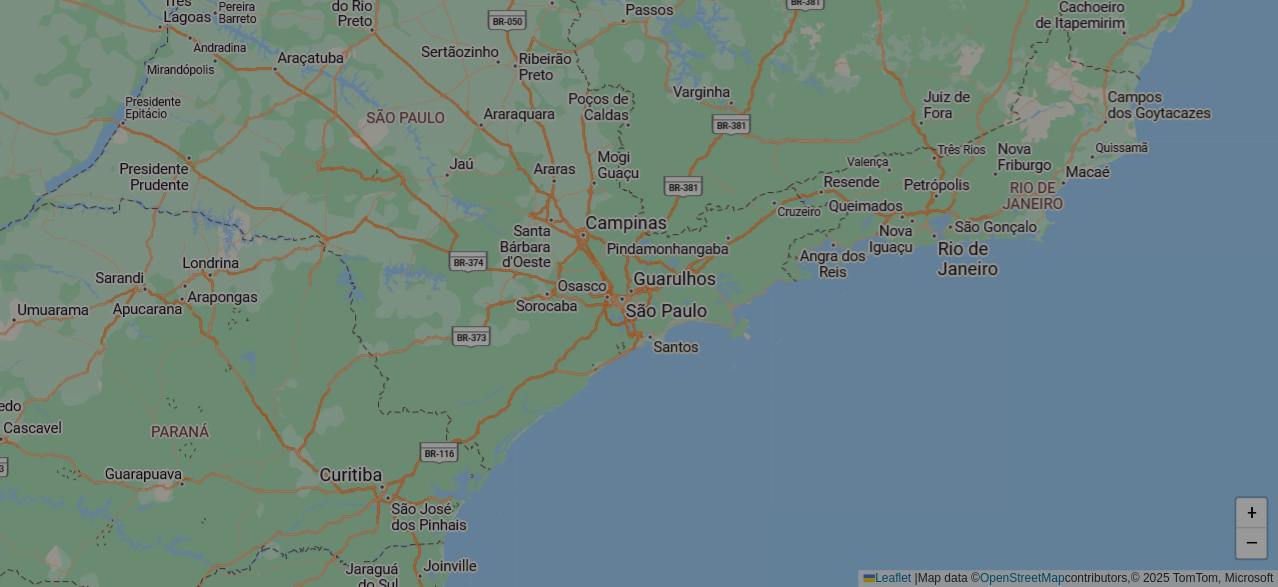 select on "*" 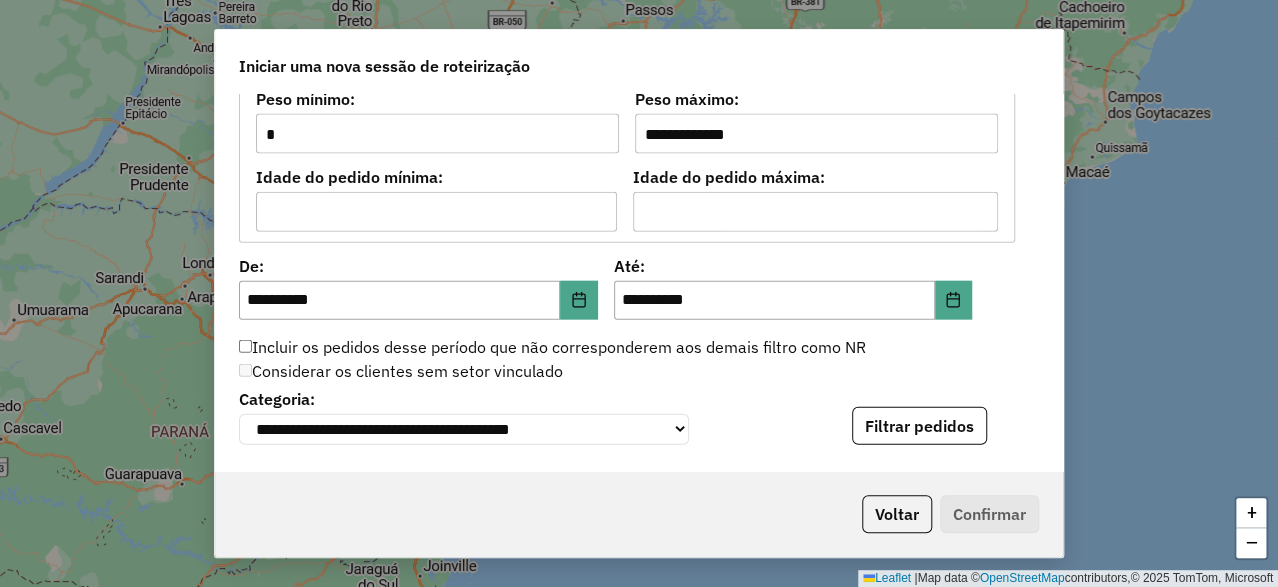 scroll, scrollTop: 1899, scrollLeft: 0, axis: vertical 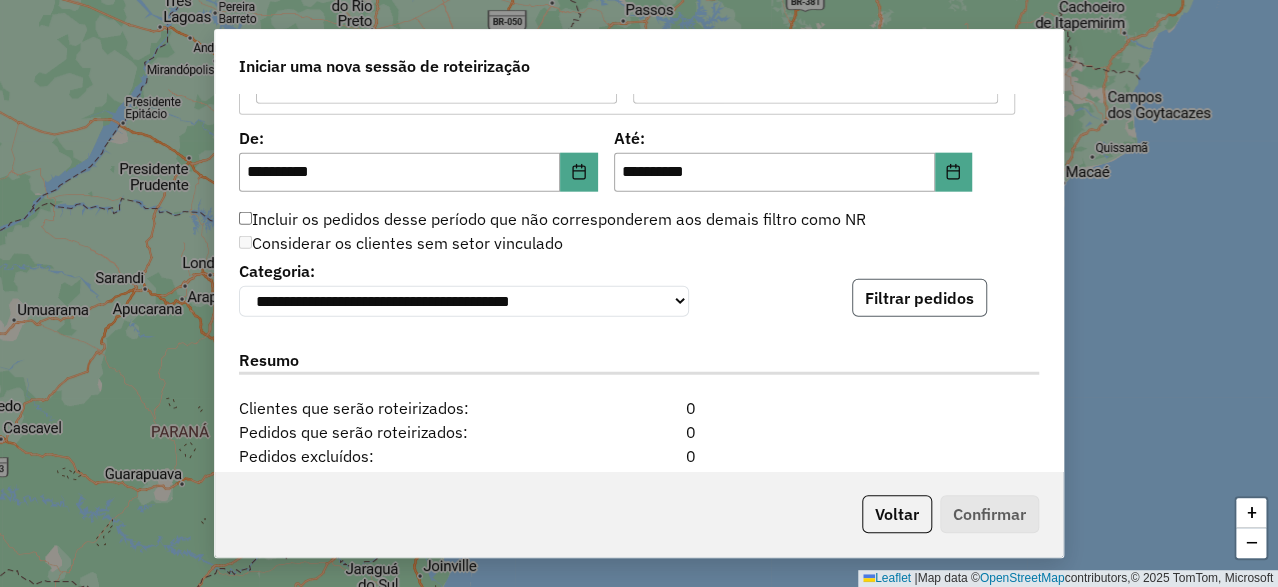 click on "Filtrar pedidos" 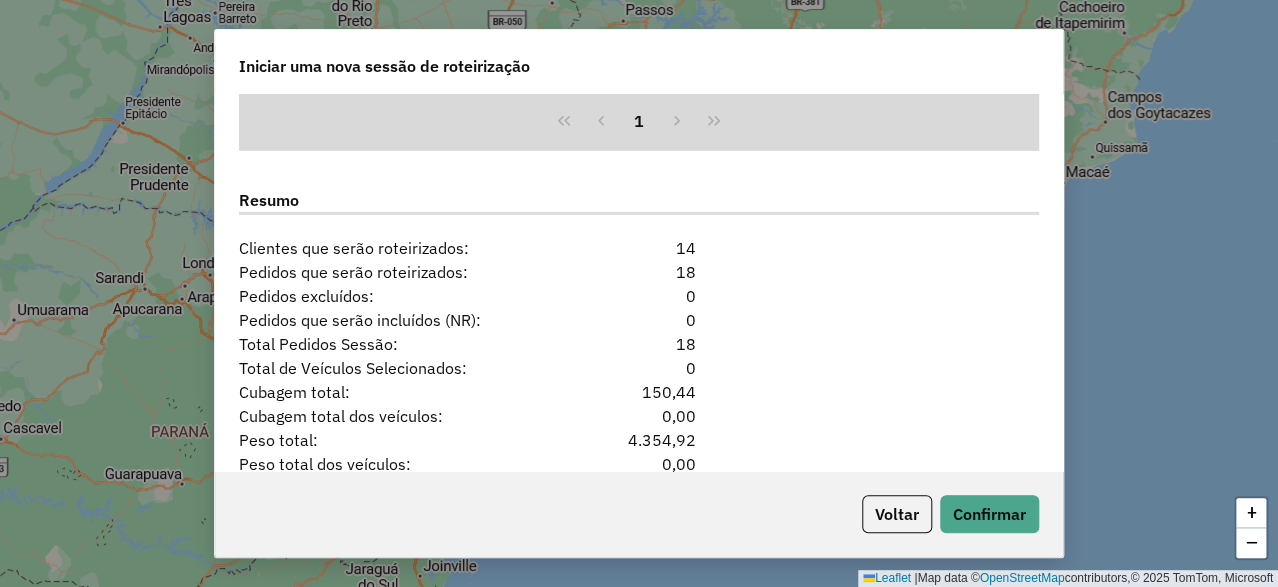 scroll, scrollTop: 2572, scrollLeft: 0, axis: vertical 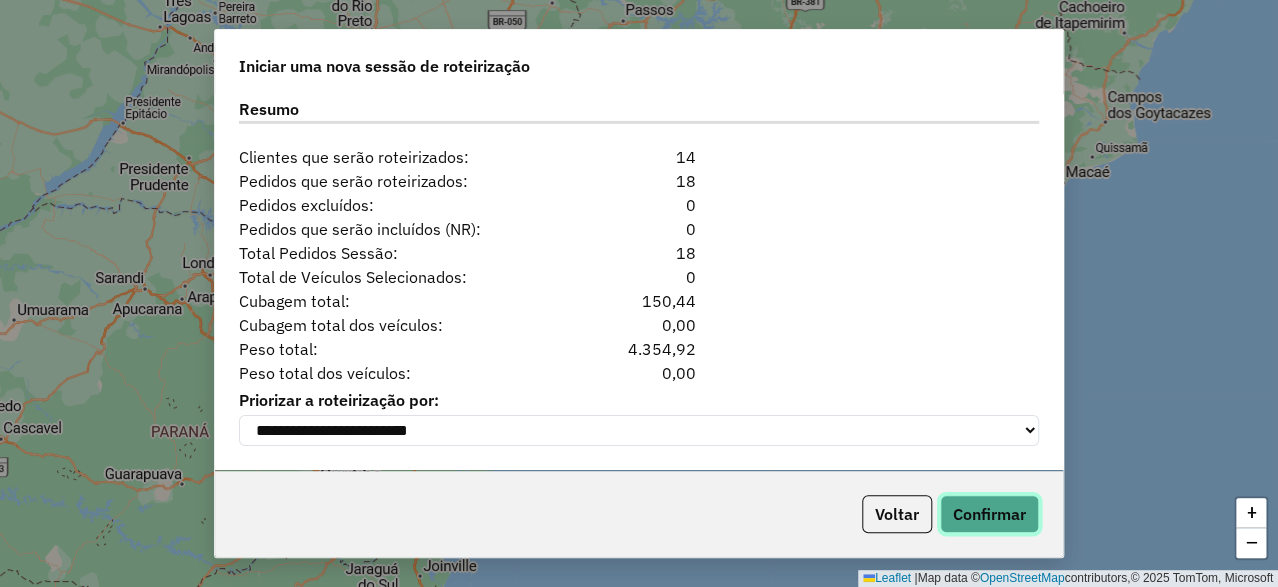 click on "Confirmar" 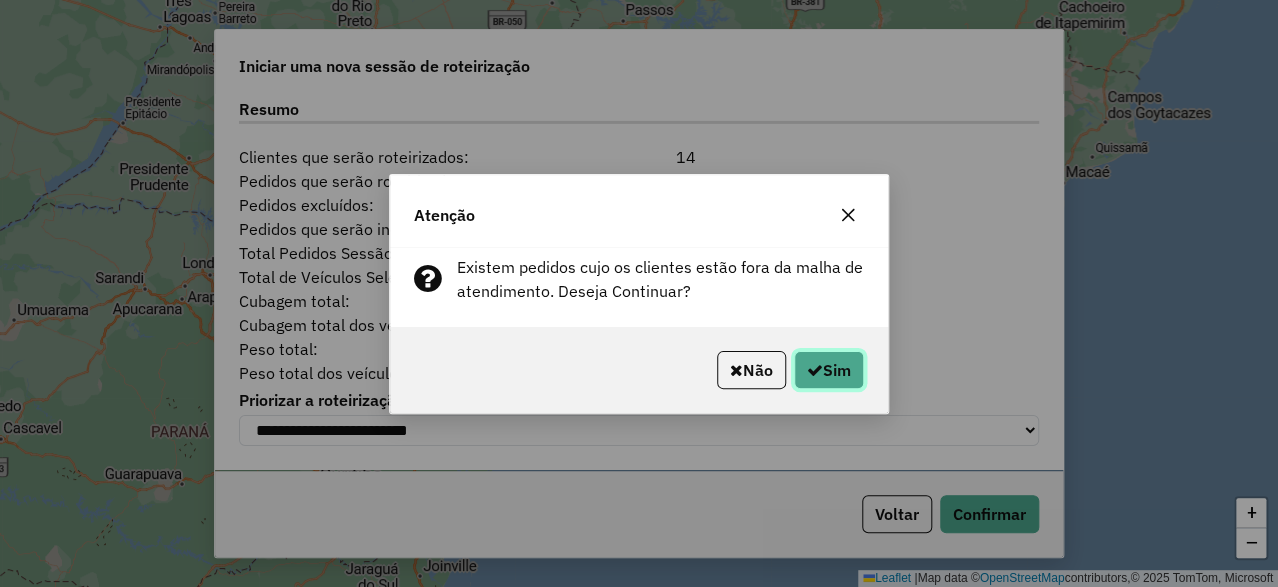 click 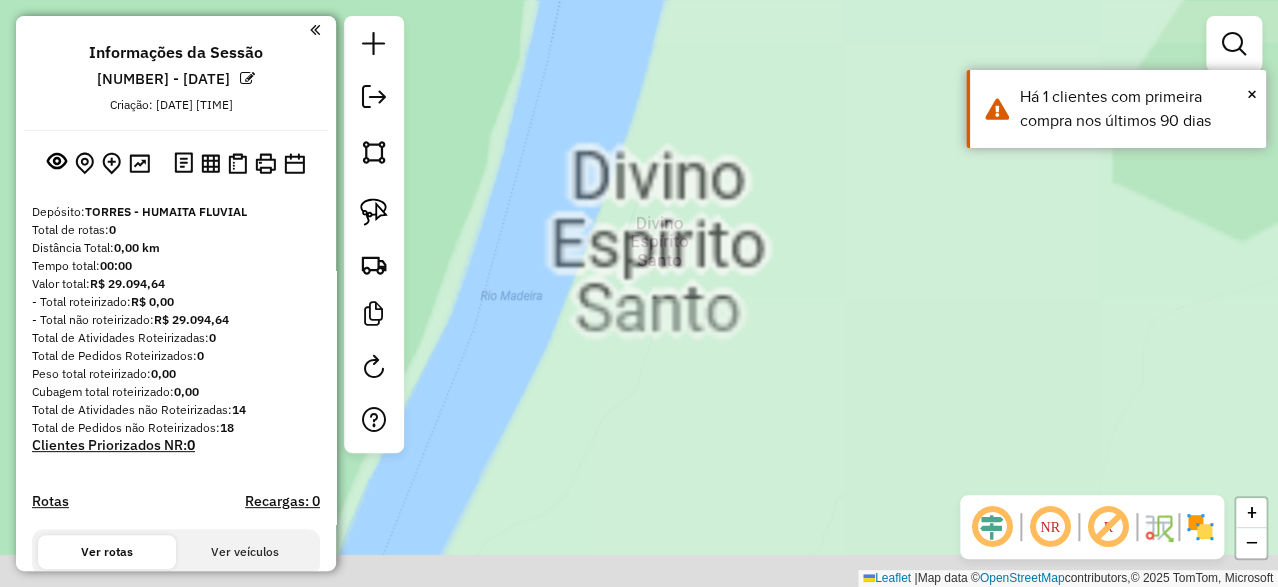 drag, startPoint x: 658, startPoint y: 345, endPoint x: 982, endPoint y: -73, distance: 528.8667 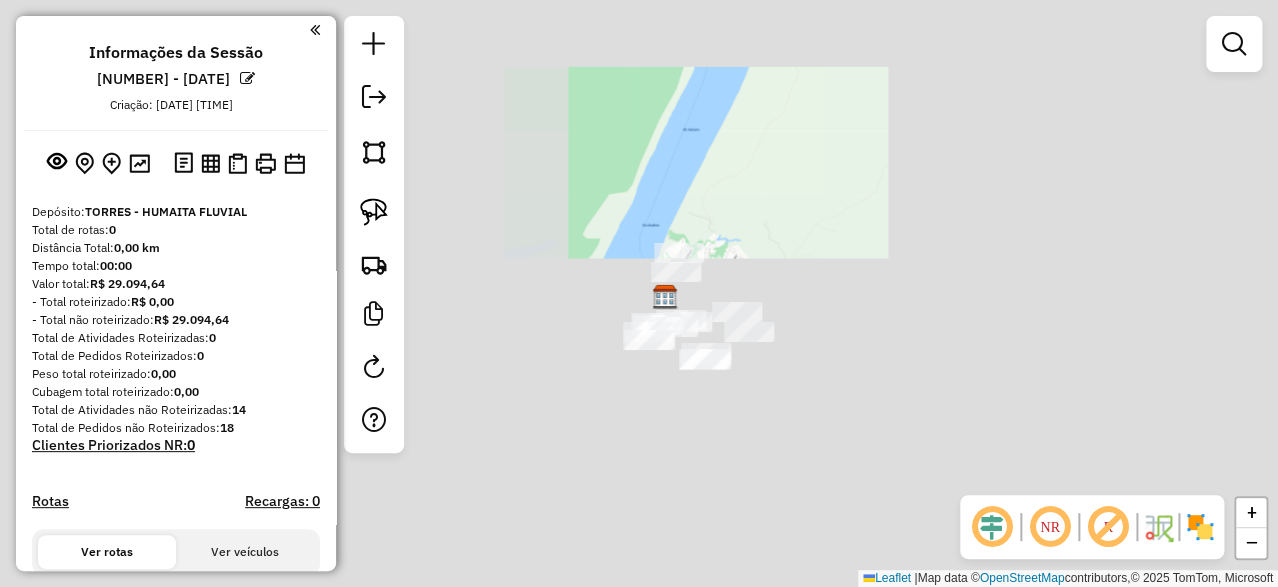drag, startPoint x: 619, startPoint y: 356, endPoint x: 687, endPoint y: 151, distance: 215.9838 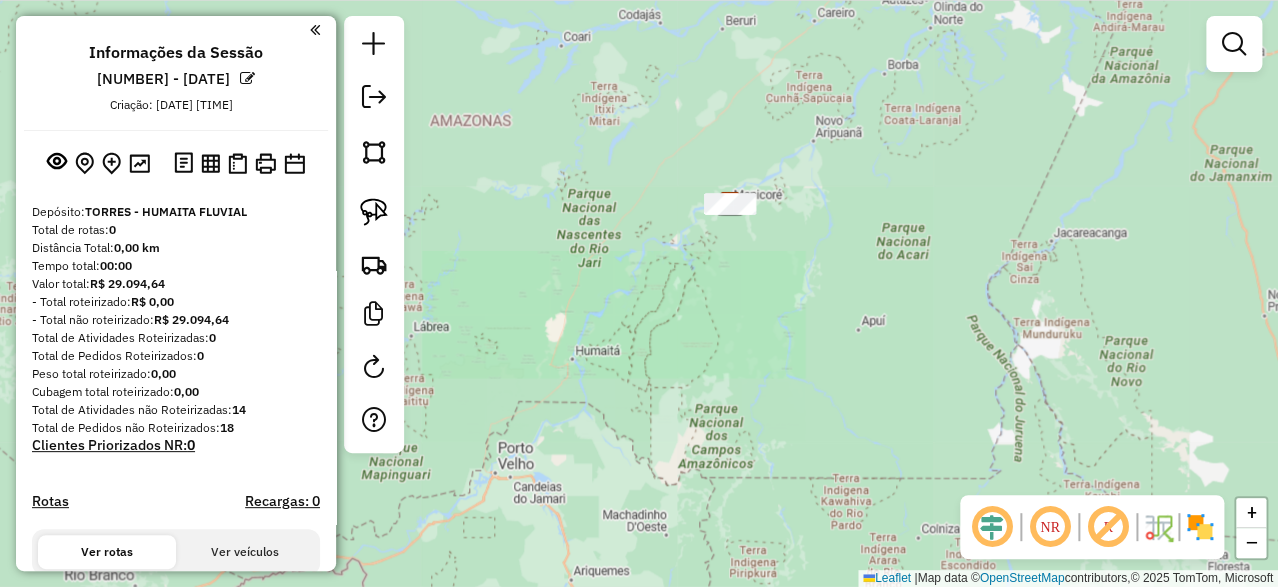 drag, startPoint x: 862, startPoint y: 137, endPoint x: 668, endPoint y: 370, distance: 303.19135 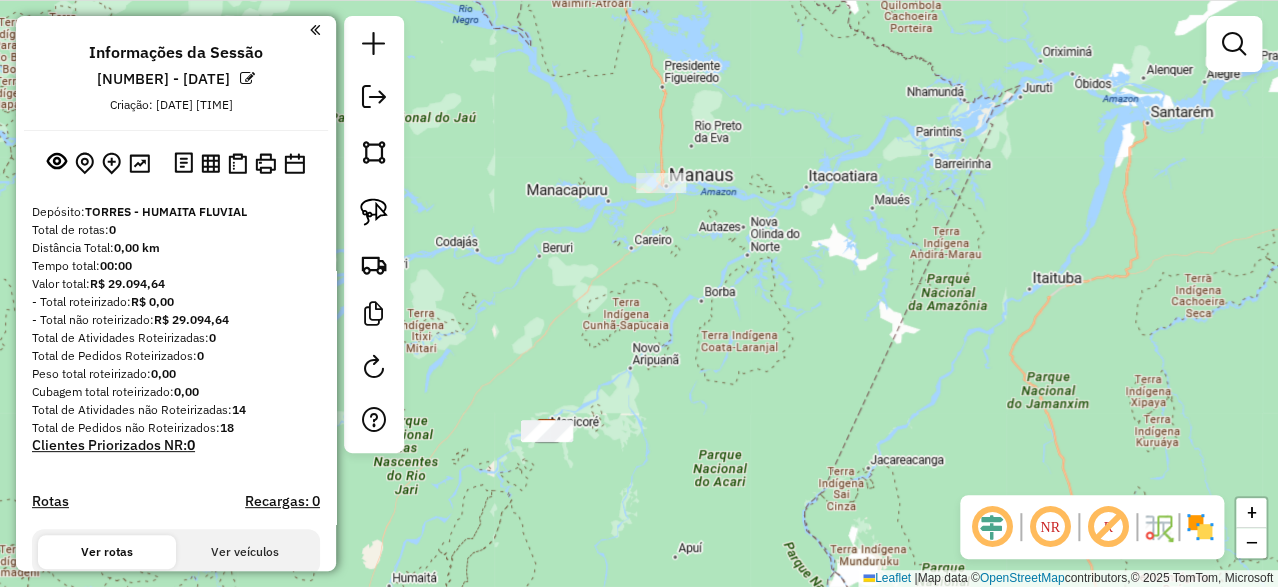 click 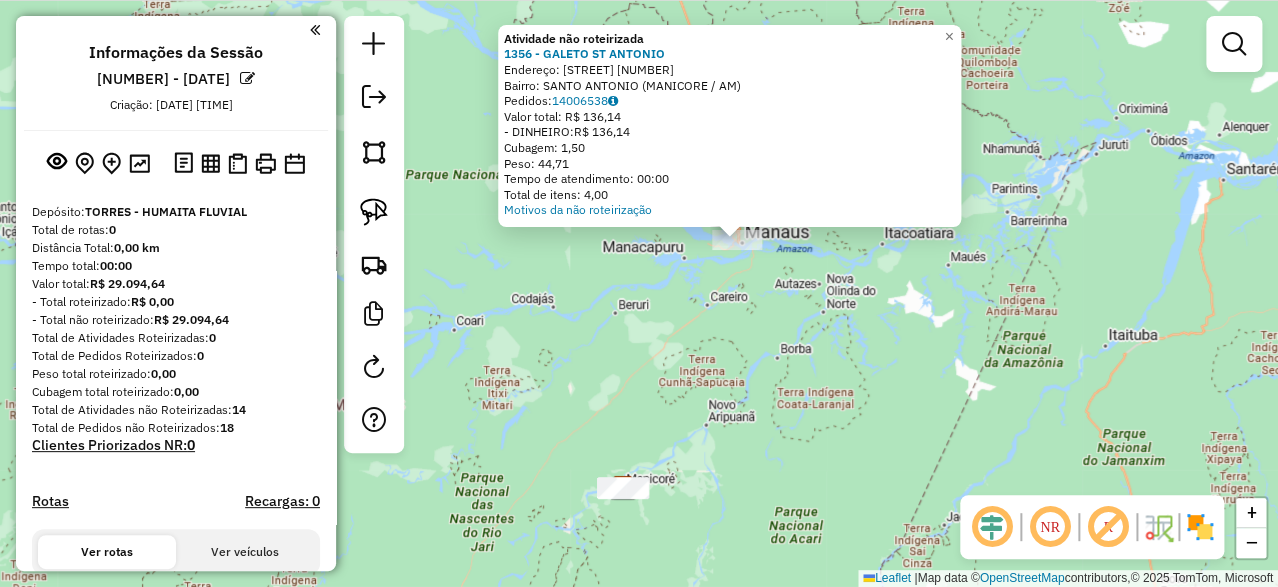 drag, startPoint x: 681, startPoint y: 438, endPoint x: 779, endPoint y: 385, distance: 111.41364 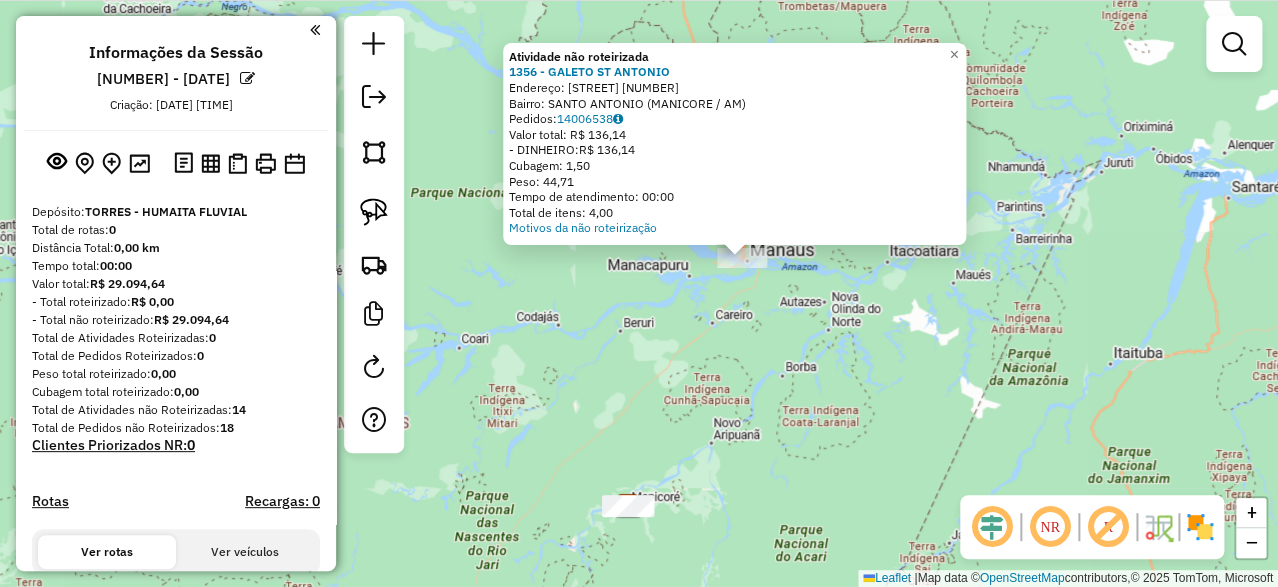 drag, startPoint x: 711, startPoint y: 390, endPoint x: 810, endPoint y: 360, distance: 103.44564 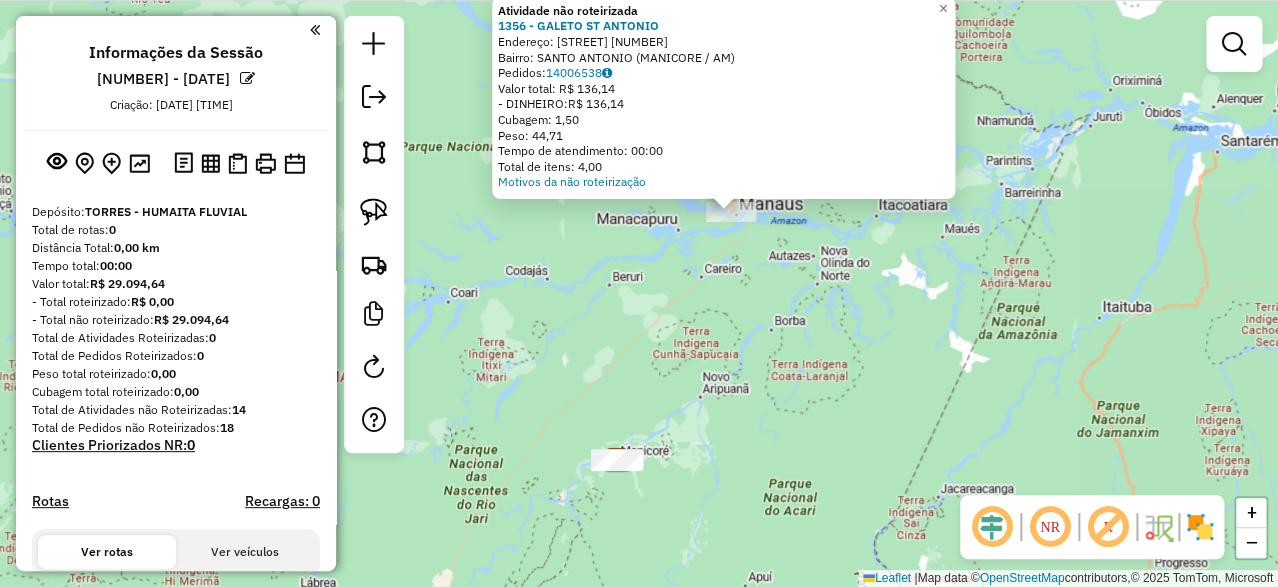 drag, startPoint x: 676, startPoint y: 410, endPoint x: 725, endPoint y: 293, distance: 126.84637 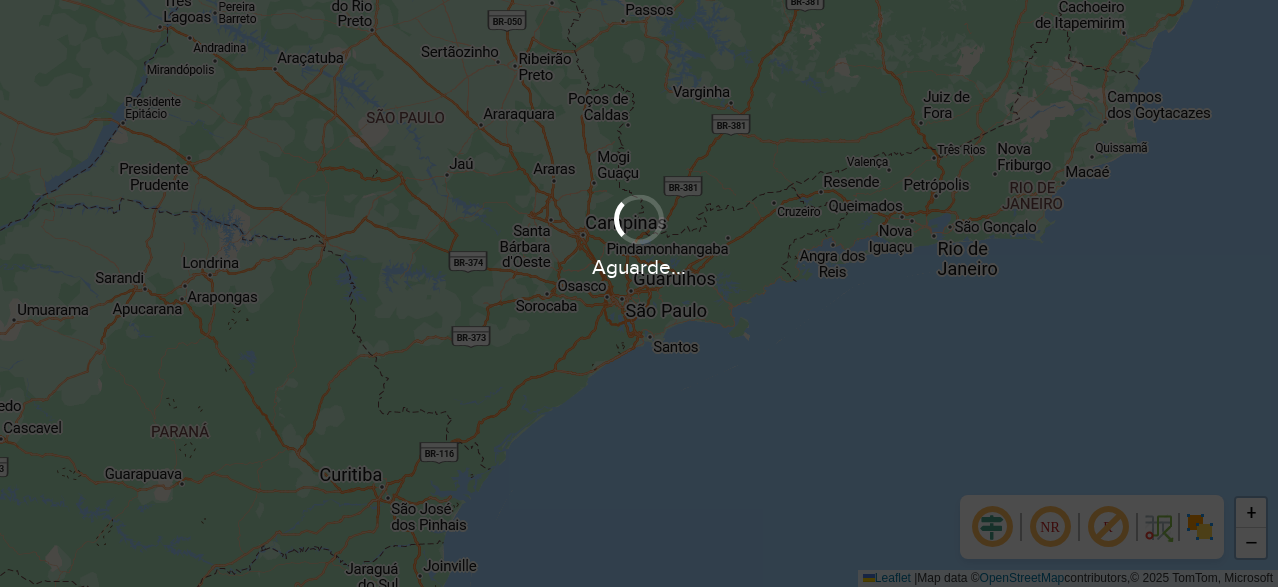 scroll, scrollTop: 0, scrollLeft: 0, axis: both 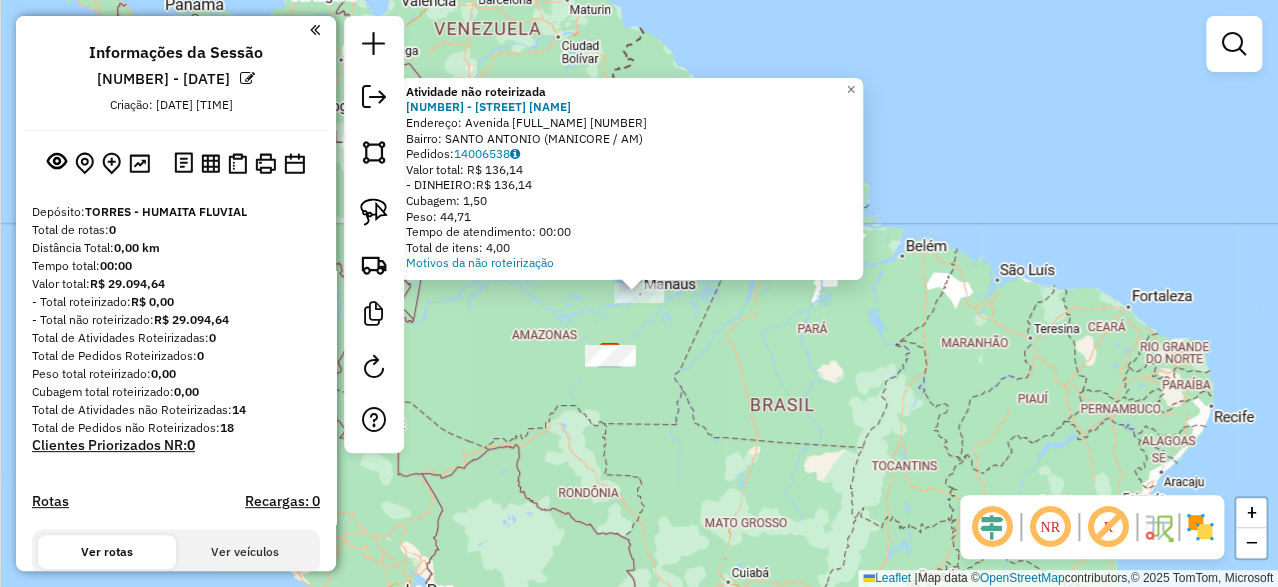 click on "Atividade não roteirizada 1356 - GALETO ST ANTONIO  Endereço:  Avenida governador Jose lindos 2886   Bairro: SANTO ANTONIO (MANICORE / AM)   Pedidos:  14006538   Valor total: R$ 136,14   - DINHEIRO:  R$ 136,14   Cubagem: 1,50   Peso: 44,71   Tempo de atendimento: 00:00   Total de itens: 4,00  Motivos da não roteirização × Janela de atendimento Grade de atendimento Capacidade Transportadoras Veículos Cliente Pedidos  Rotas Selecione os dias de semana para filtrar as janelas de atendimento  Seg   Ter   Qua   Qui   Sex   Sáb   Dom  Informe o período da janela de atendimento: De: Até:  Filtrar exatamente a janela do cliente  Considerar janela de atendimento padrão  Selecione os dias de semana para filtrar as grades de atendimento  Seg   Ter   Qua   Qui   Sex   Sáb   Dom   Considerar clientes sem dia de atendimento cadastrado  Clientes fora do dia de atendimento selecionado Filtrar as atividades entre os valores definidos abaixo:  Peso mínimo:   Peso máximo:   Cubagem mínima:   Cubagem máxima:  De:" 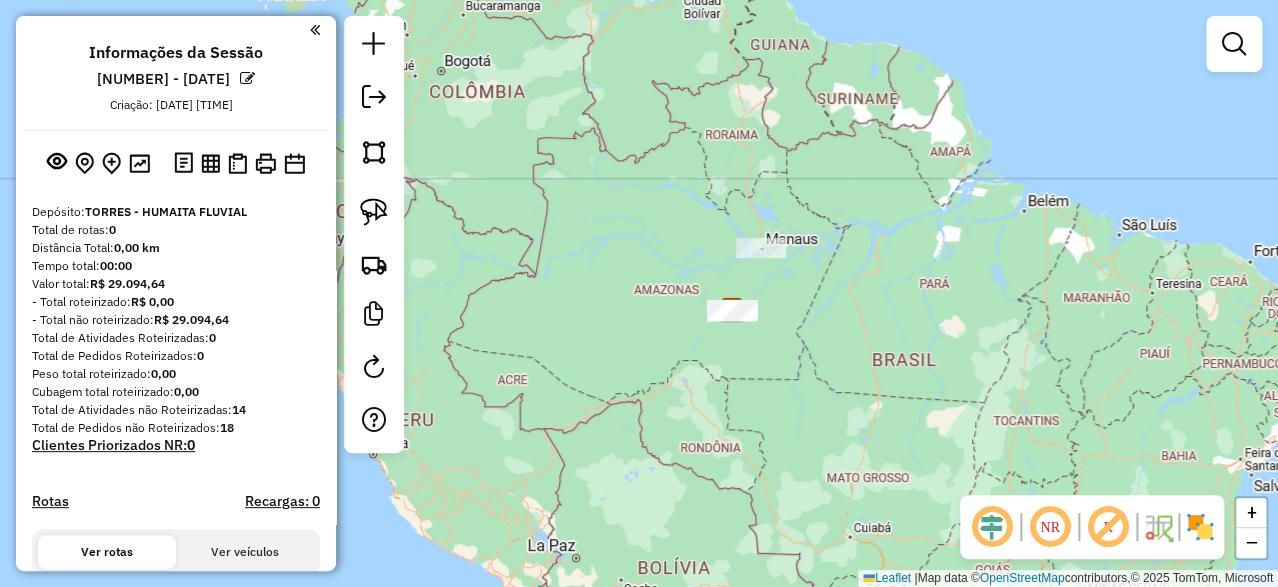 drag, startPoint x: 682, startPoint y: 370, endPoint x: 804, endPoint y: 325, distance: 130.0346 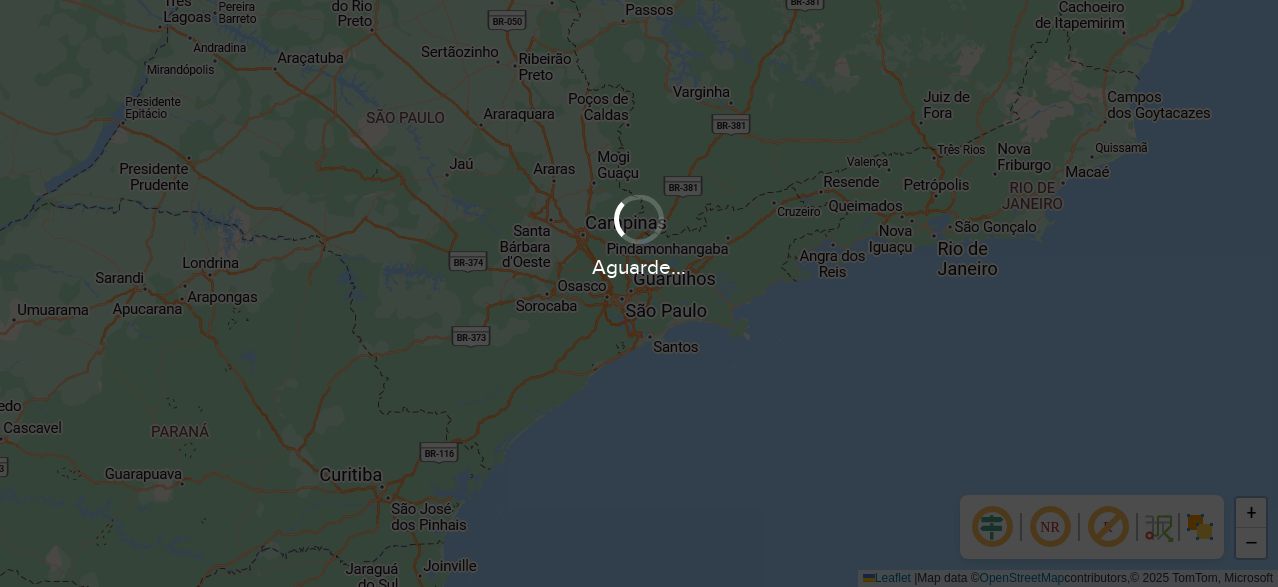 scroll, scrollTop: 0, scrollLeft: 0, axis: both 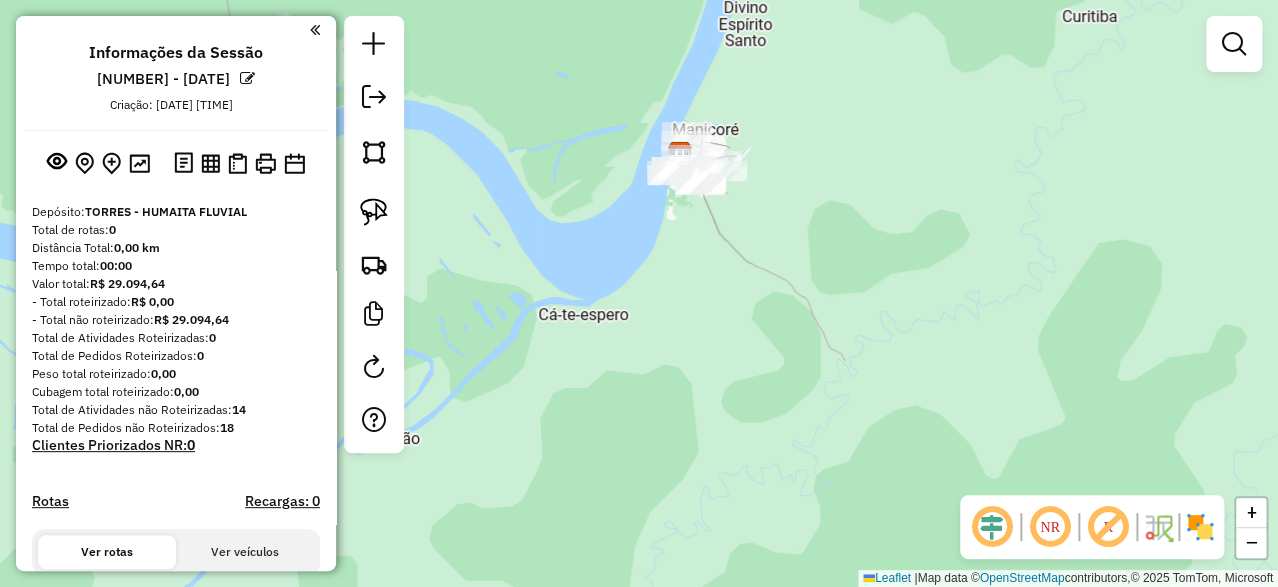 drag, startPoint x: 725, startPoint y: 237, endPoint x: 708, endPoint y: 372, distance: 136.06616 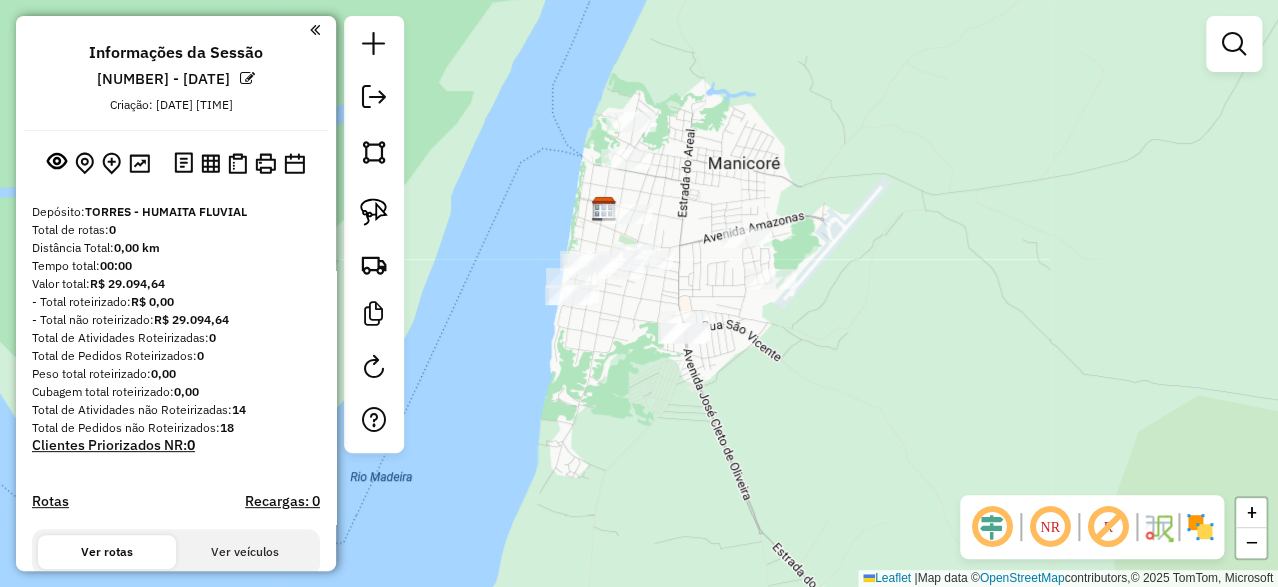 drag, startPoint x: 881, startPoint y: 149, endPoint x: 890, endPoint y: 226, distance: 77.52419 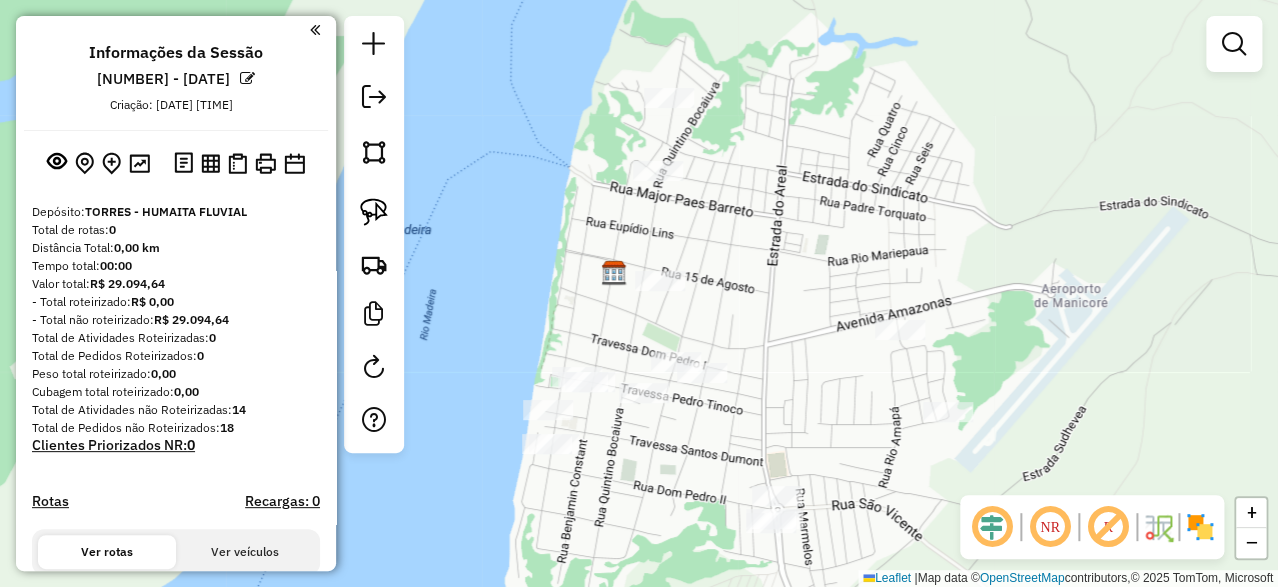 drag, startPoint x: 625, startPoint y: 272, endPoint x: 805, endPoint y: 297, distance: 181.72781 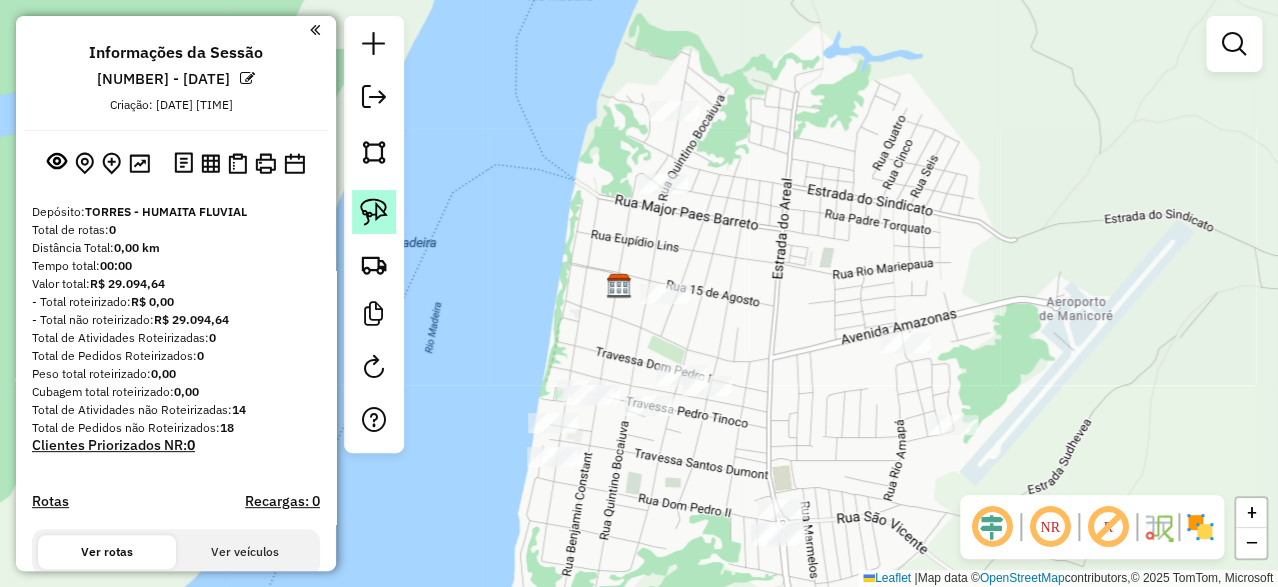 click 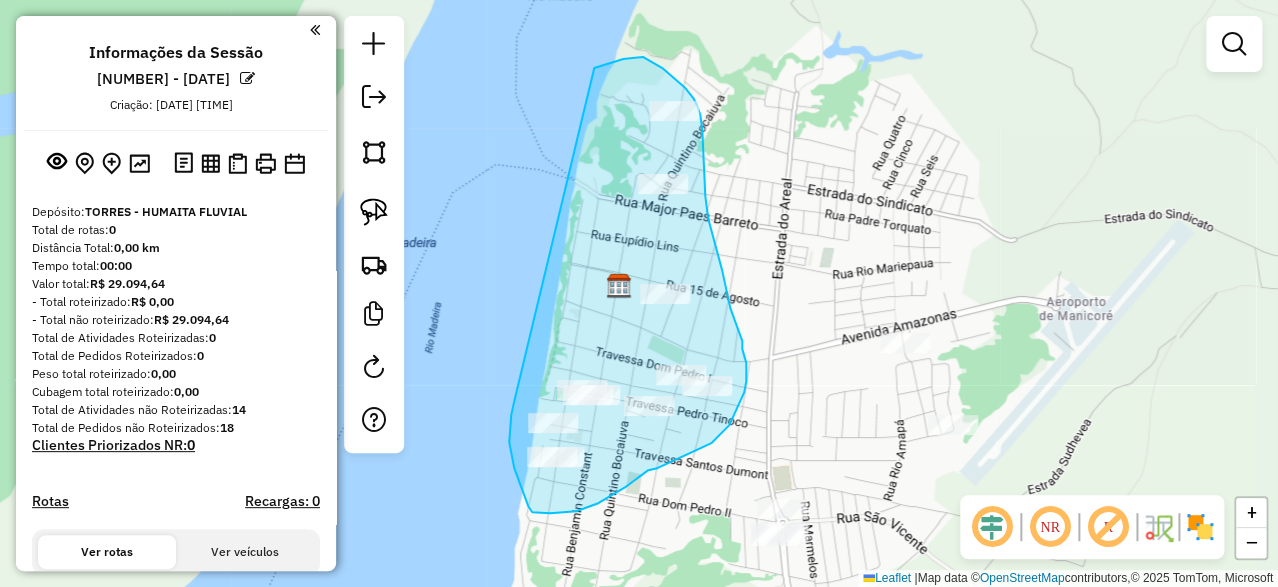 drag, startPoint x: 594, startPoint y: 68, endPoint x: 514, endPoint y: 401, distance: 342.47482 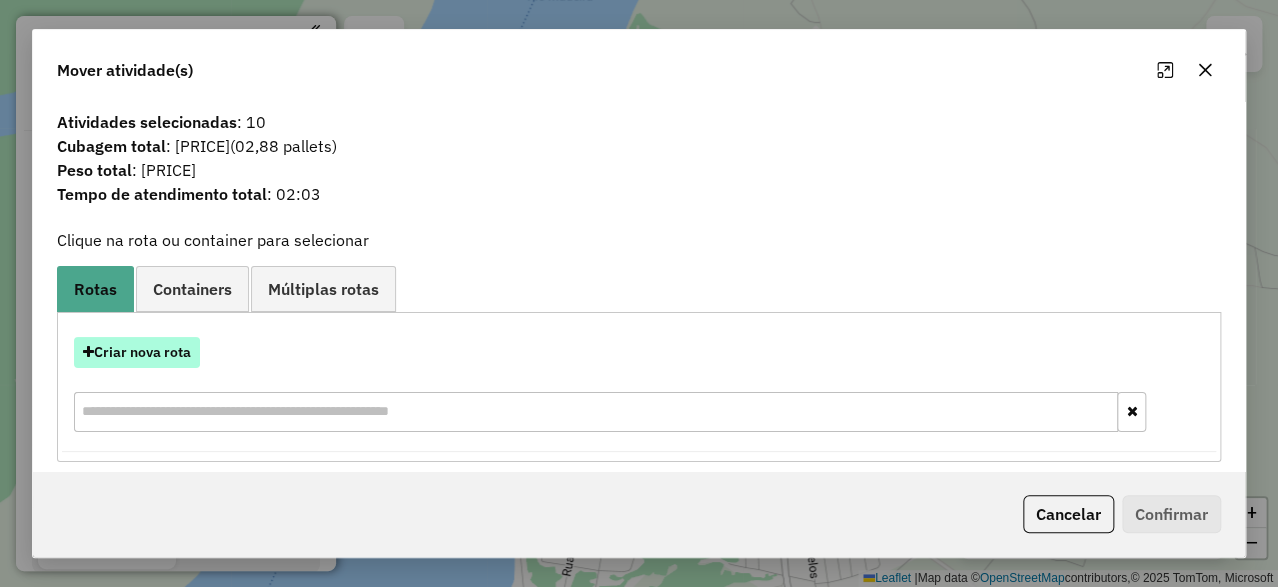 click on "Criar nova rota" at bounding box center (137, 352) 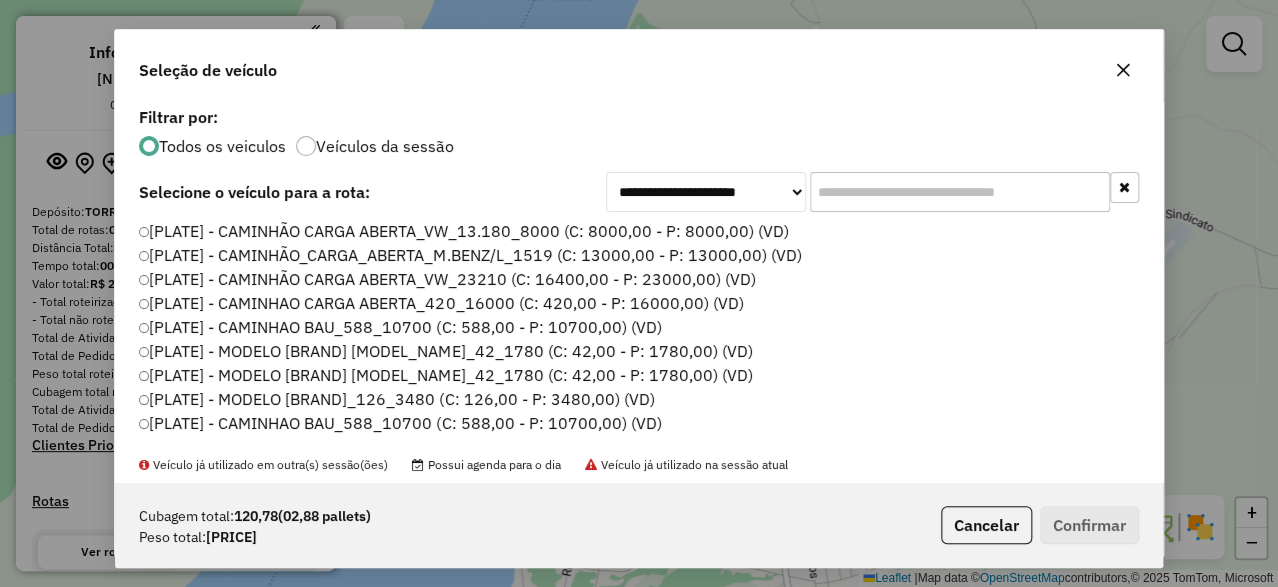 scroll, scrollTop: 11, scrollLeft: 5, axis: both 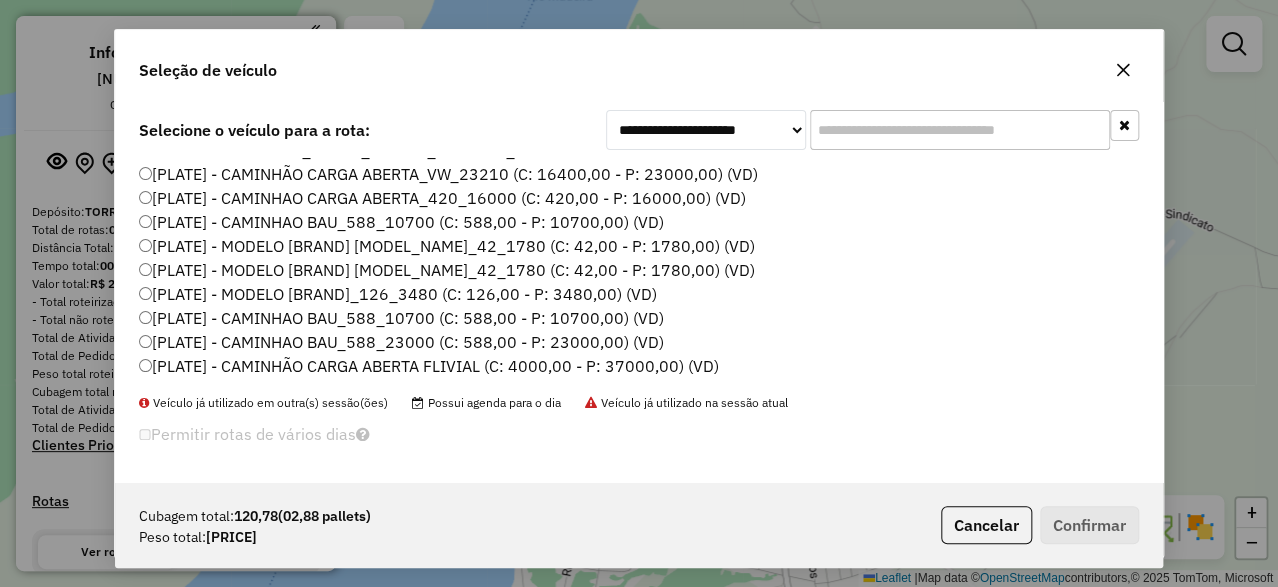 click on "[PLATE] - CAMINHÃO CARGA ABERTA FLIVIAL (C: 4000,00 - P: 37000,00) (VD)" 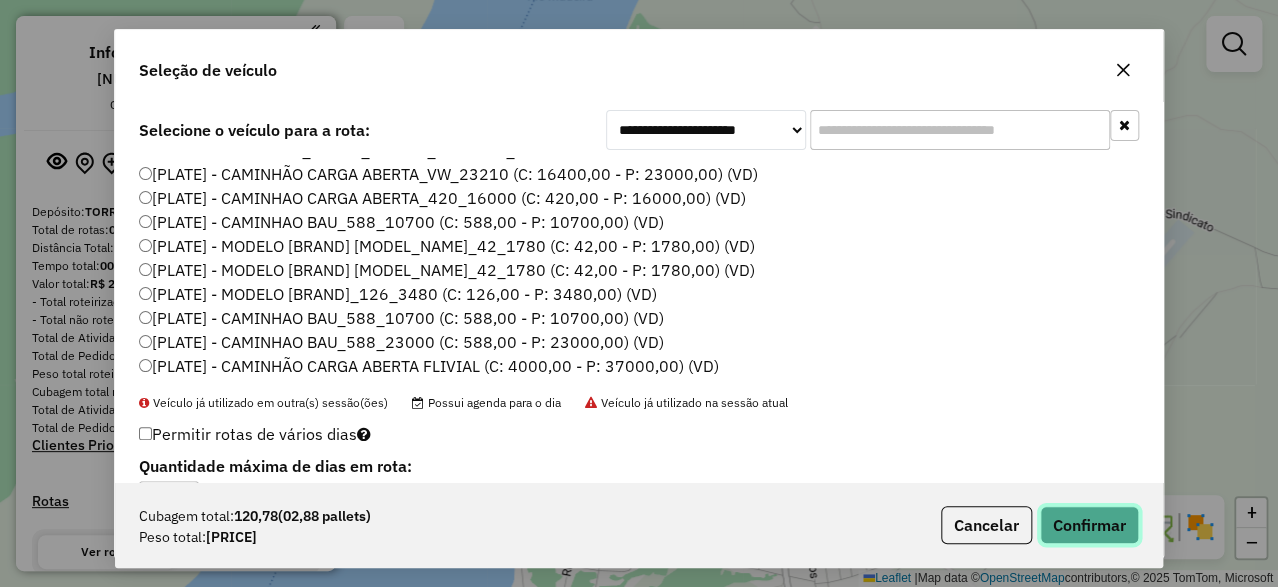 click on "Confirmar" 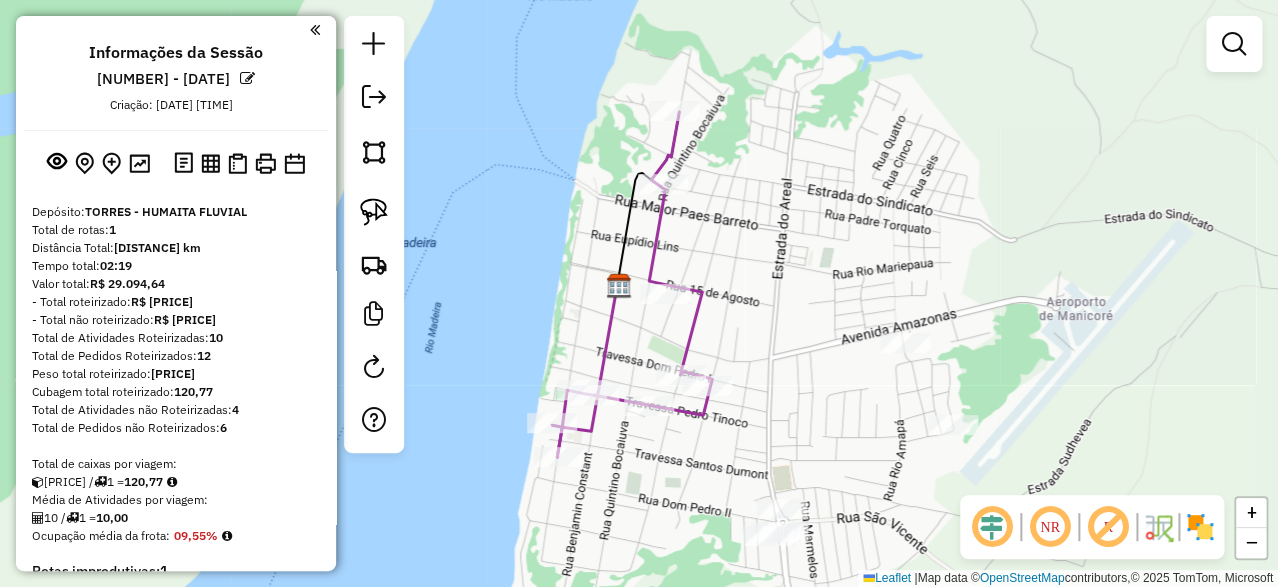 scroll, scrollTop: 0, scrollLeft: 0, axis: both 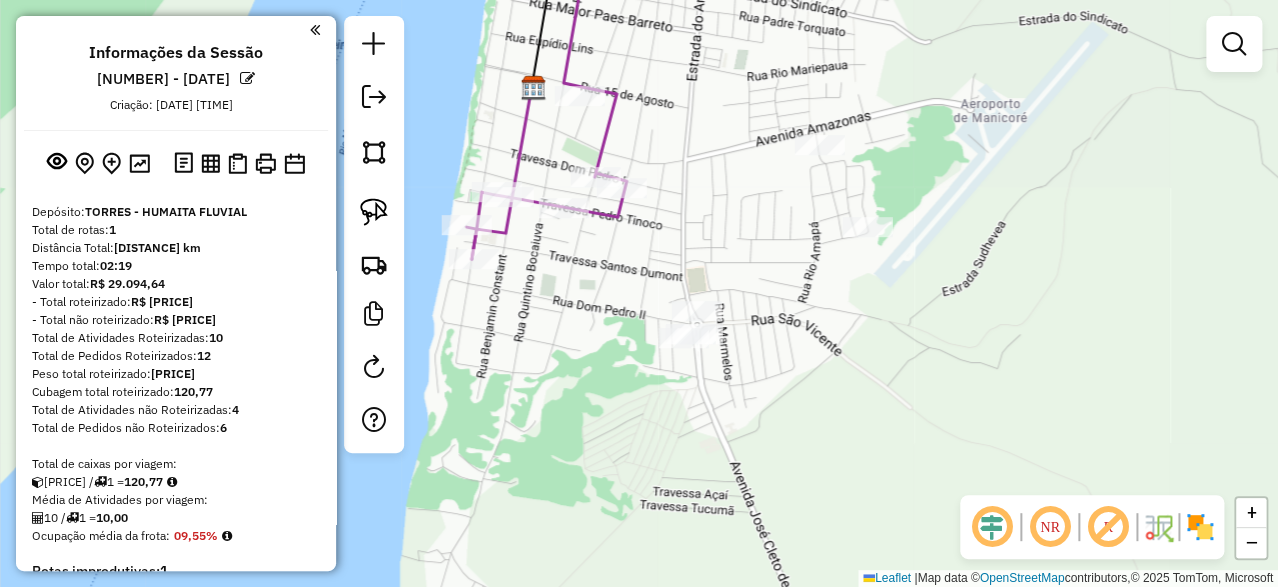 drag, startPoint x: 772, startPoint y: 157, endPoint x: 1068, endPoint y: 91, distance: 303.26886 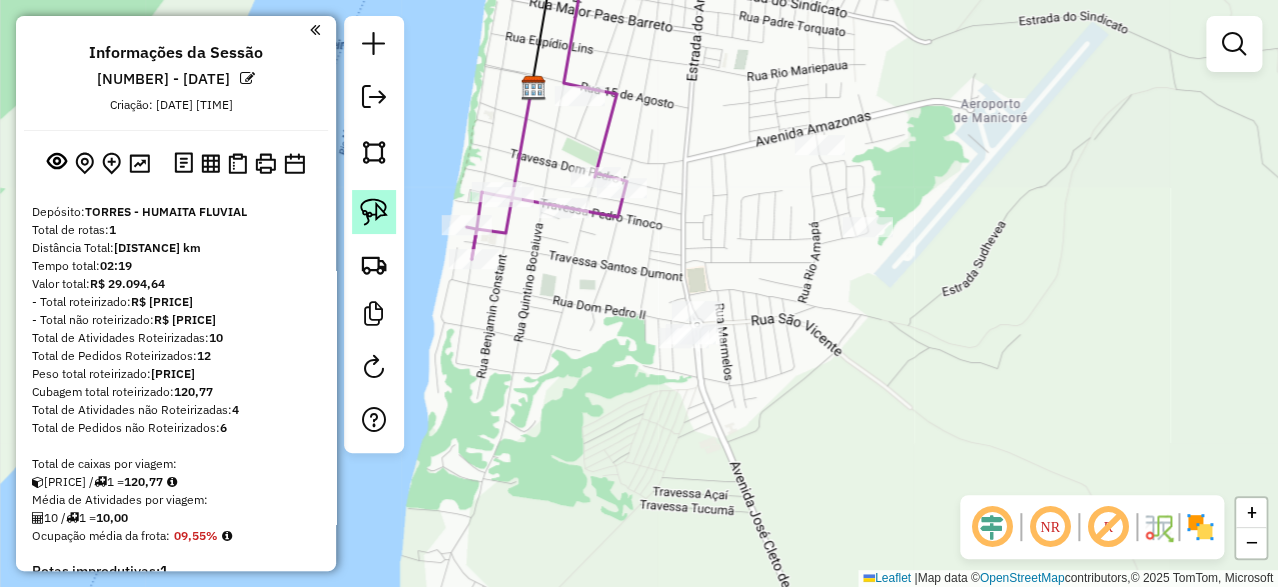 click 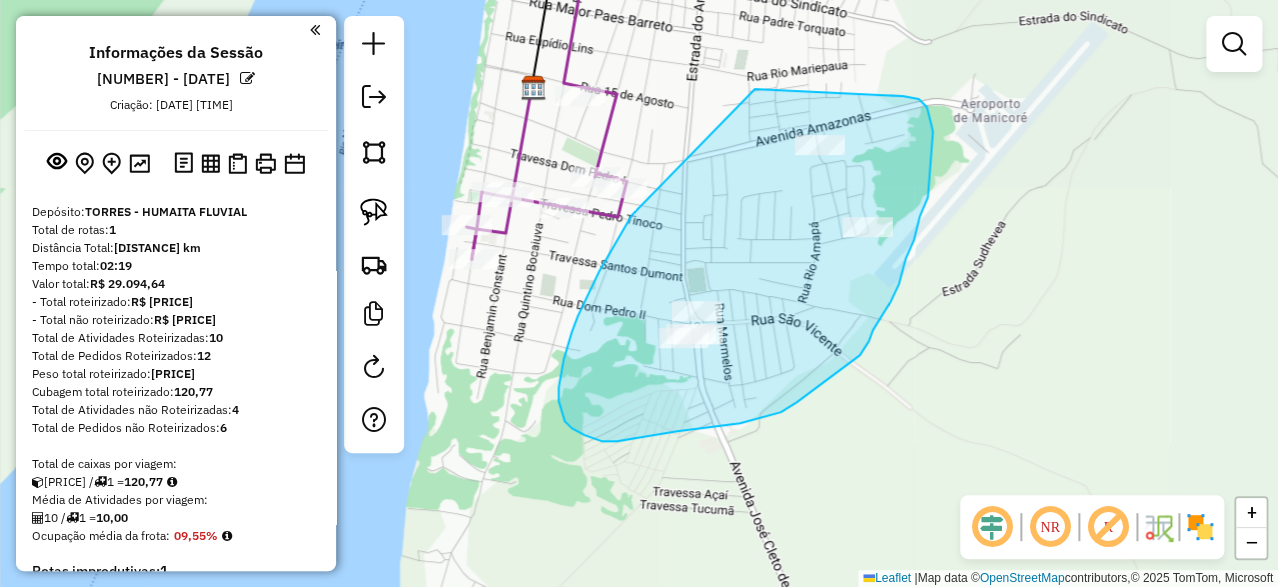 drag, startPoint x: 754, startPoint y: 89, endPoint x: 899, endPoint y: 94, distance: 145.08618 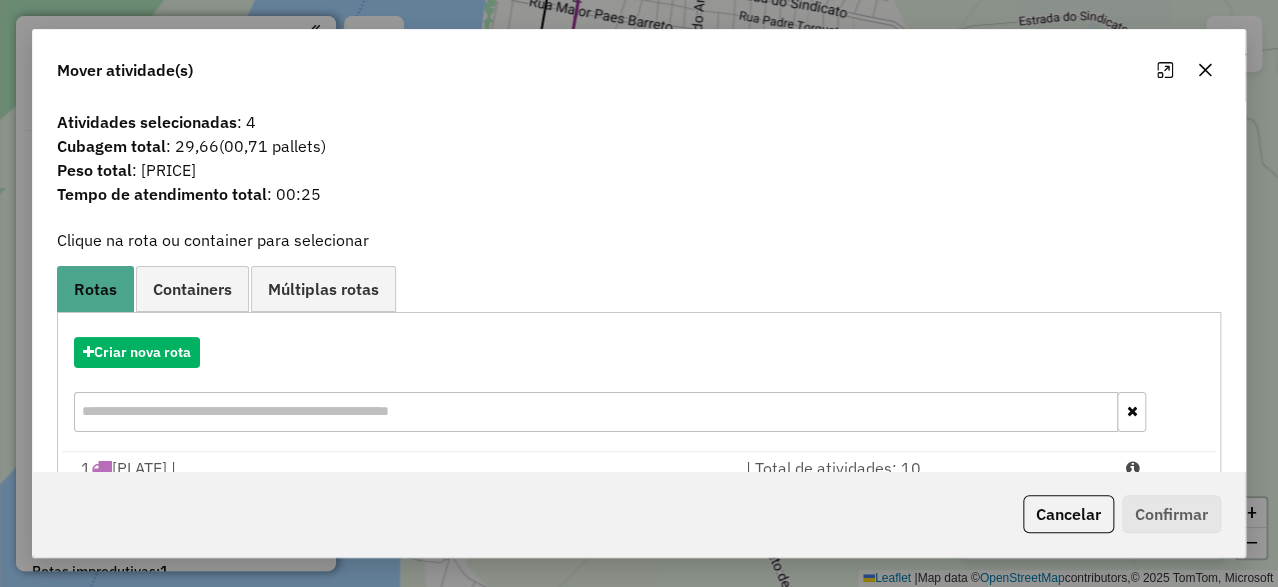 scroll, scrollTop: 95, scrollLeft: 0, axis: vertical 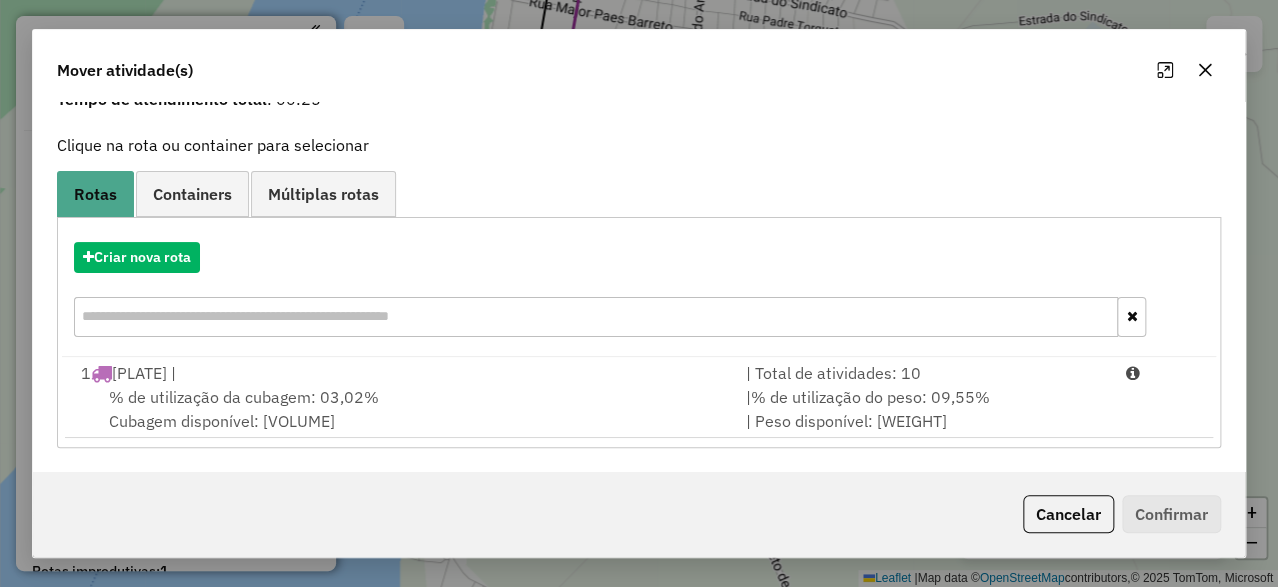 click on "% de utilização da cubagem: [PERCENTAGE]%  Cubagem disponível: [VOLUME]" at bounding box center (401, 409) 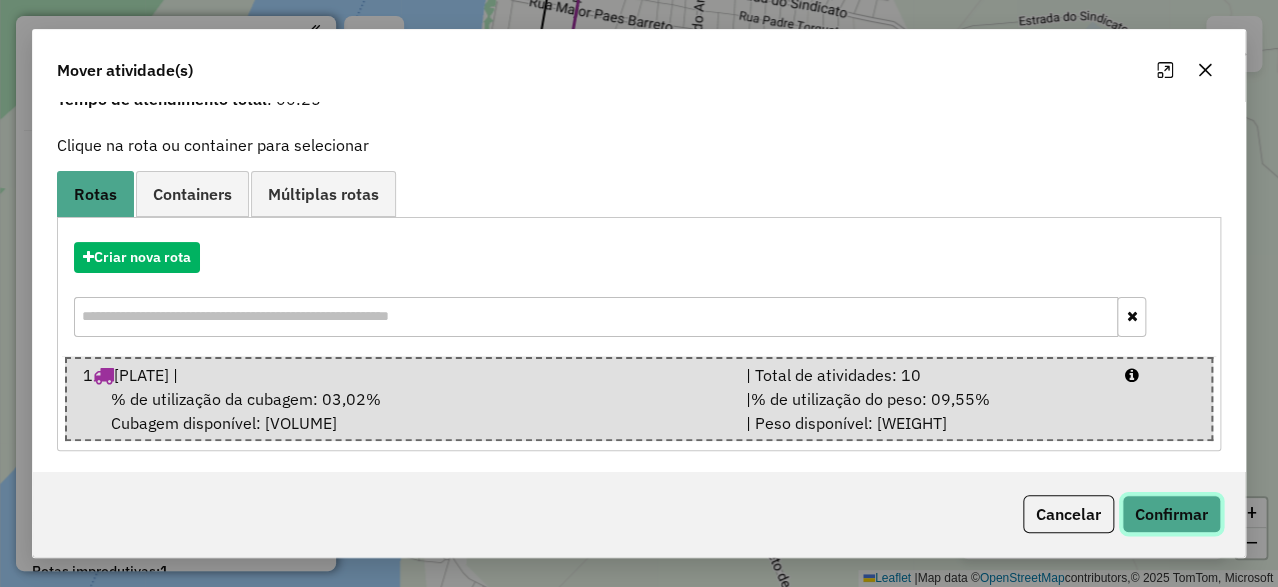 click on "Confirmar" 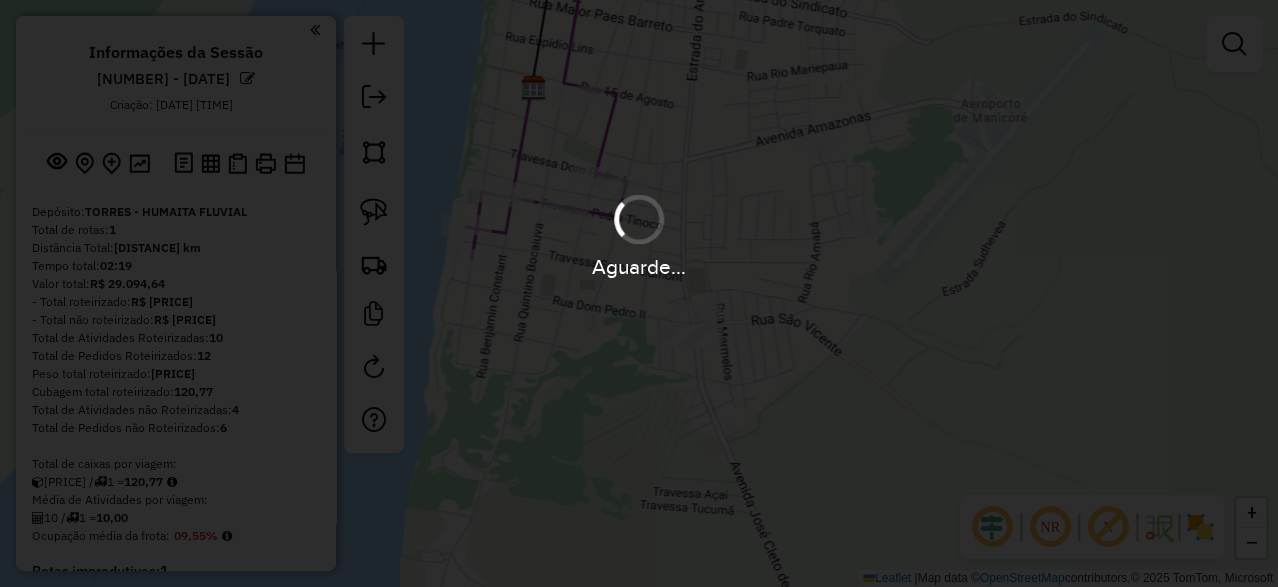 scroll, scrollTop: 0, scrollLeft: 0, axis: both 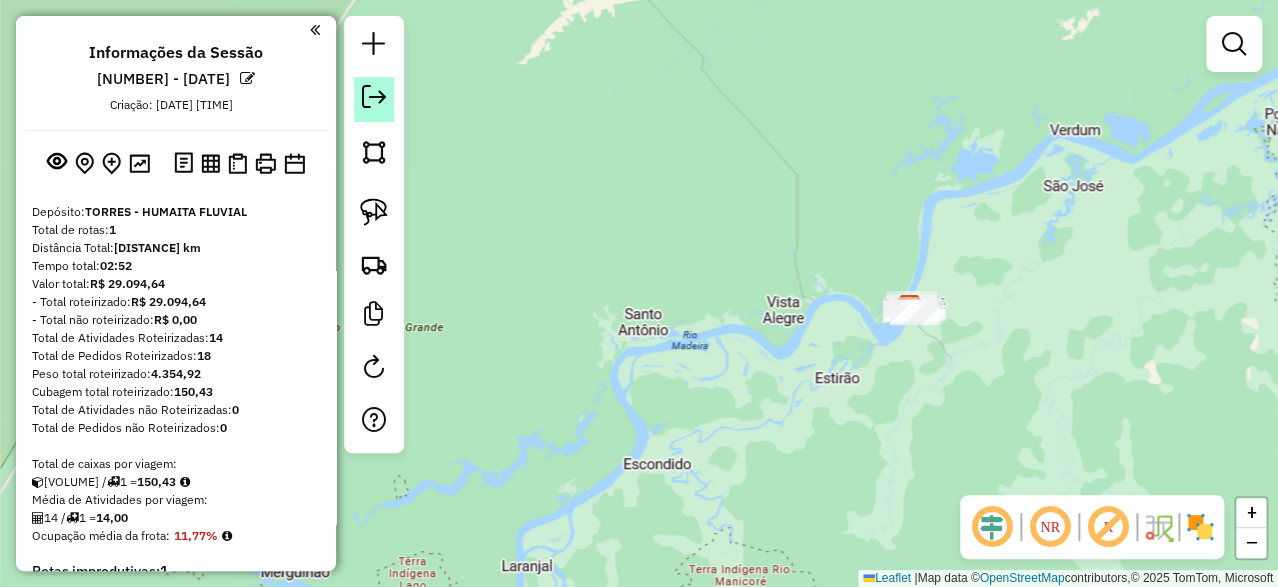 click 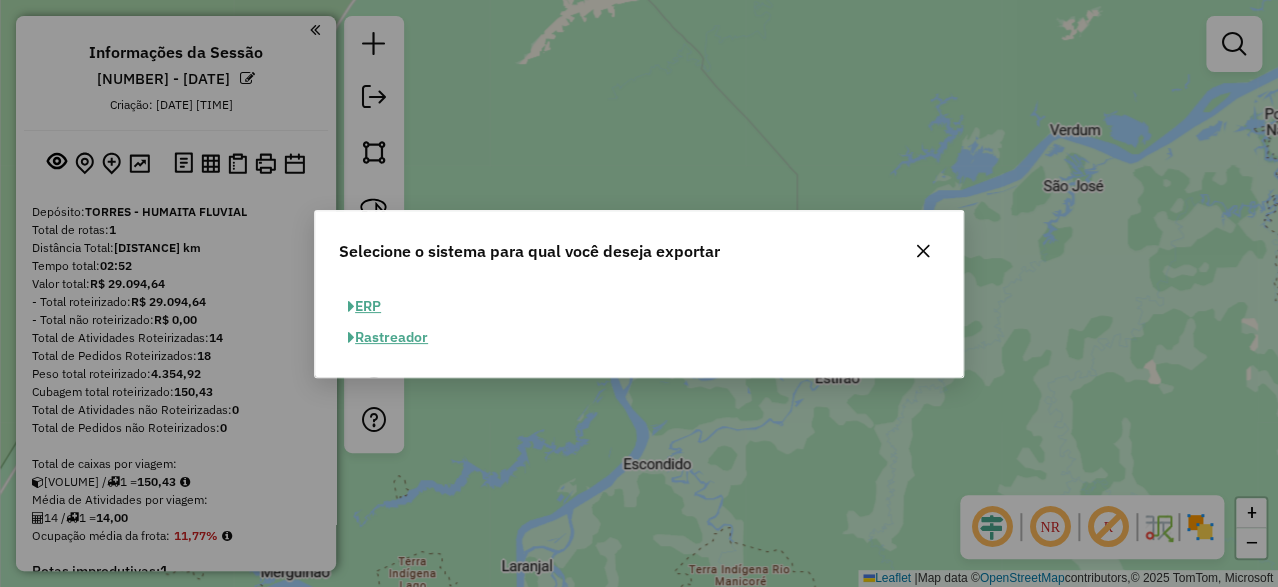 click on "ERP" 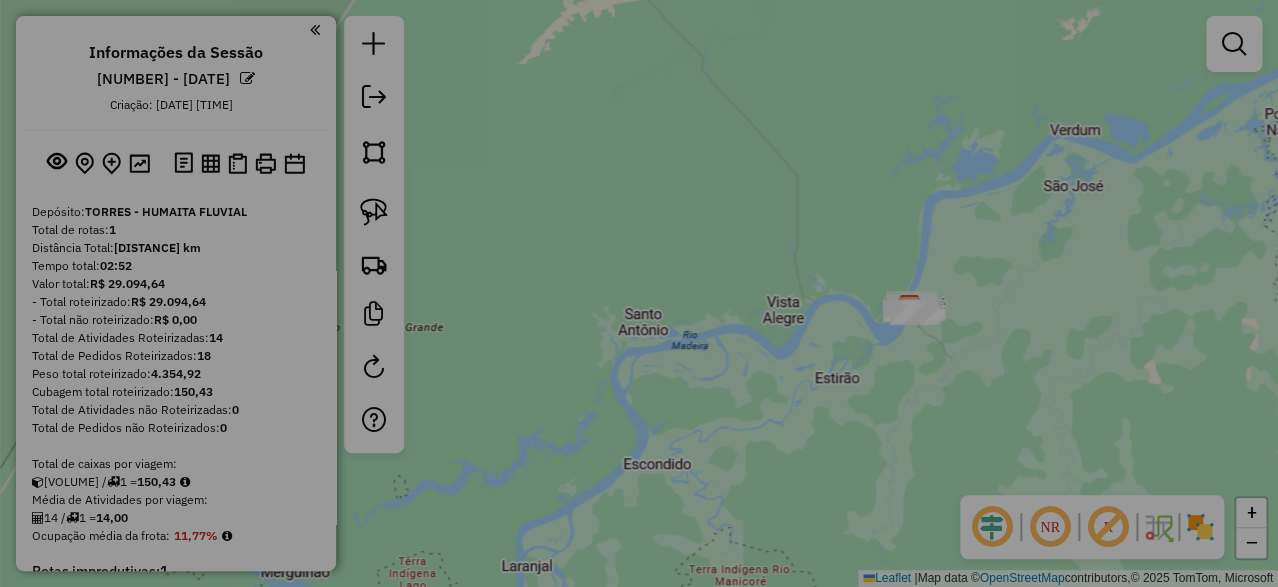 select on "**" 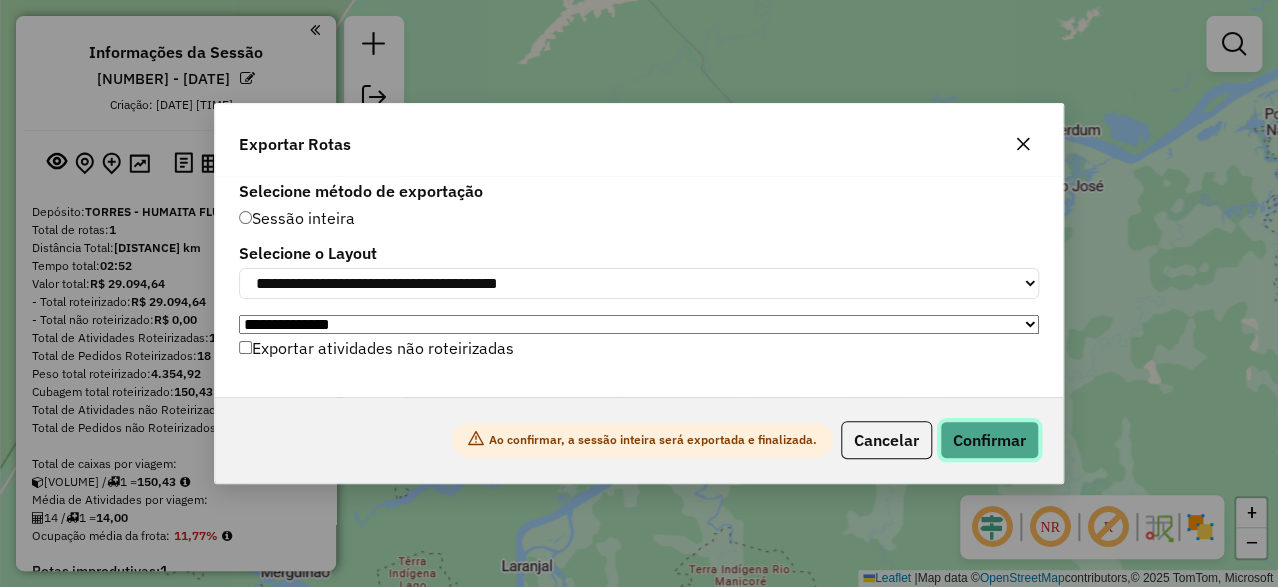 click on "Confirmar" 